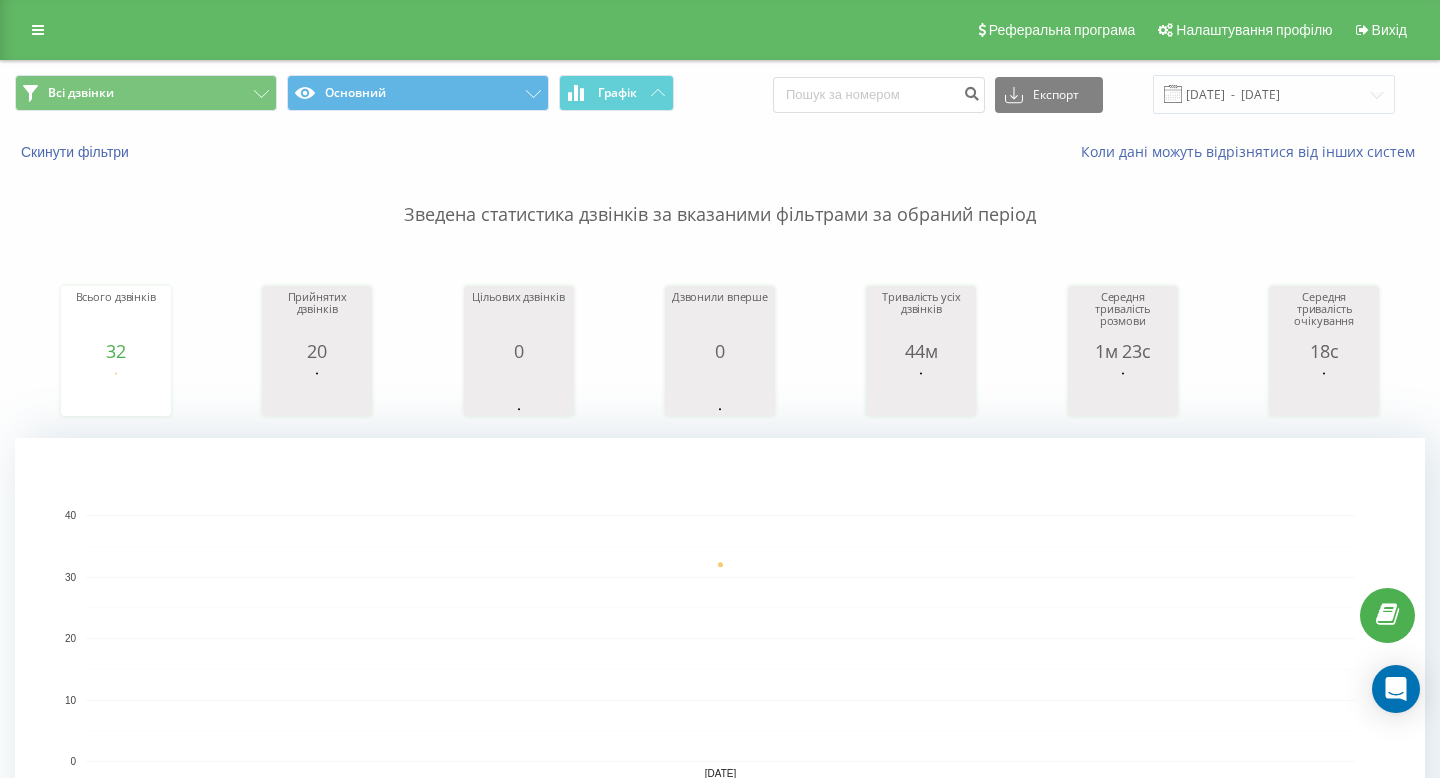 scroll, scrollTop: 0, scrollLeft: 0, axis: both 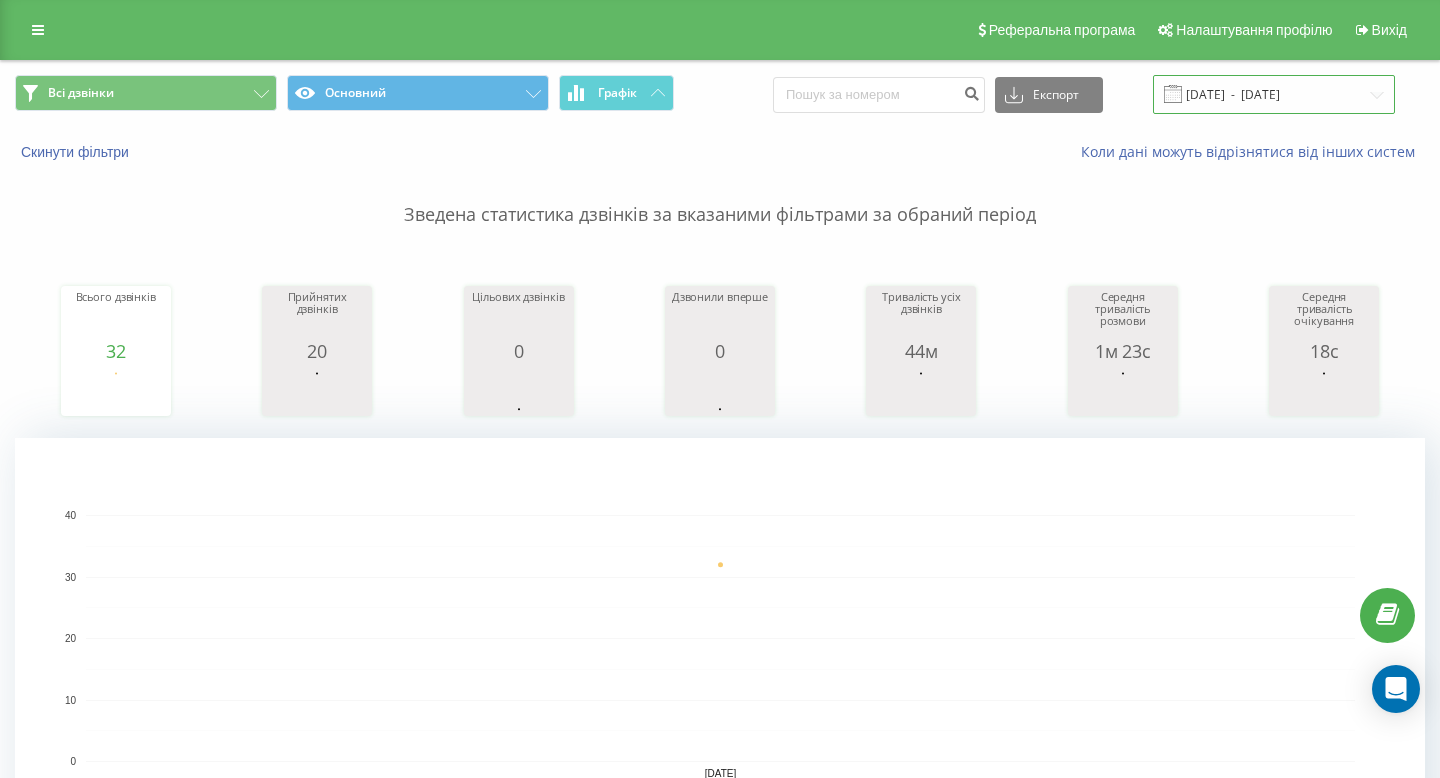 click on "[DATE]  -  [DATE]" at bounding box center (1274, 94) 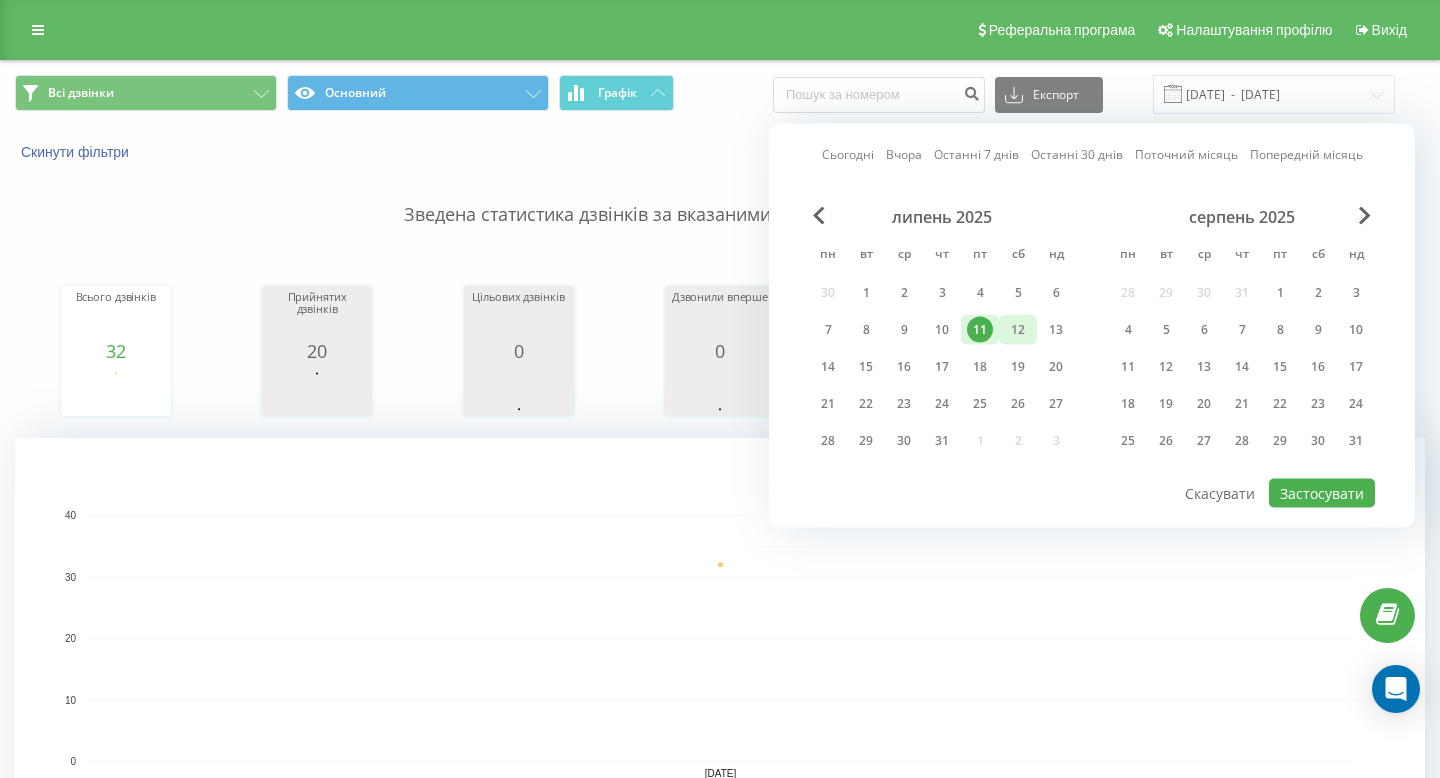click on "12" at bounding box center [1018, 330] 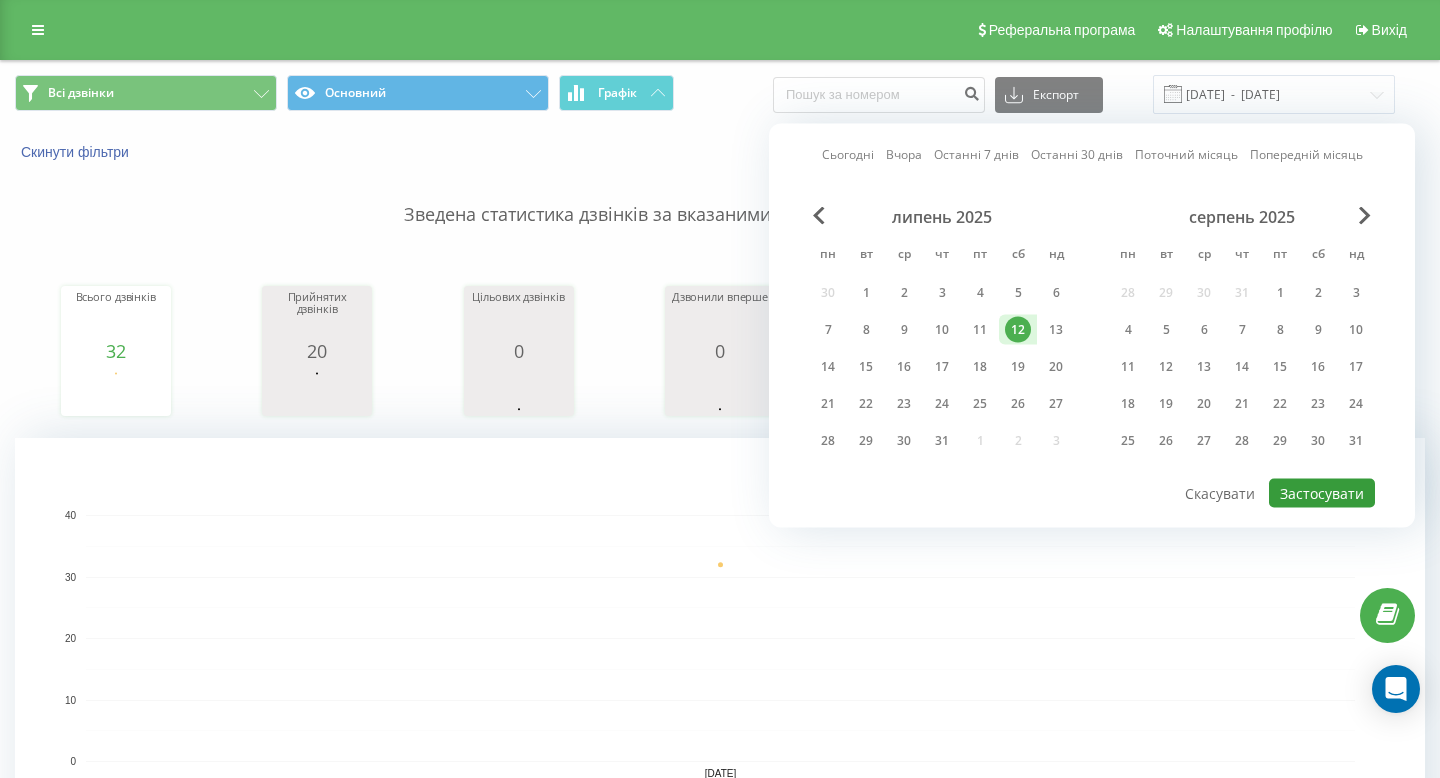 click on "Застосувати" at bounding box center [1322, 493] 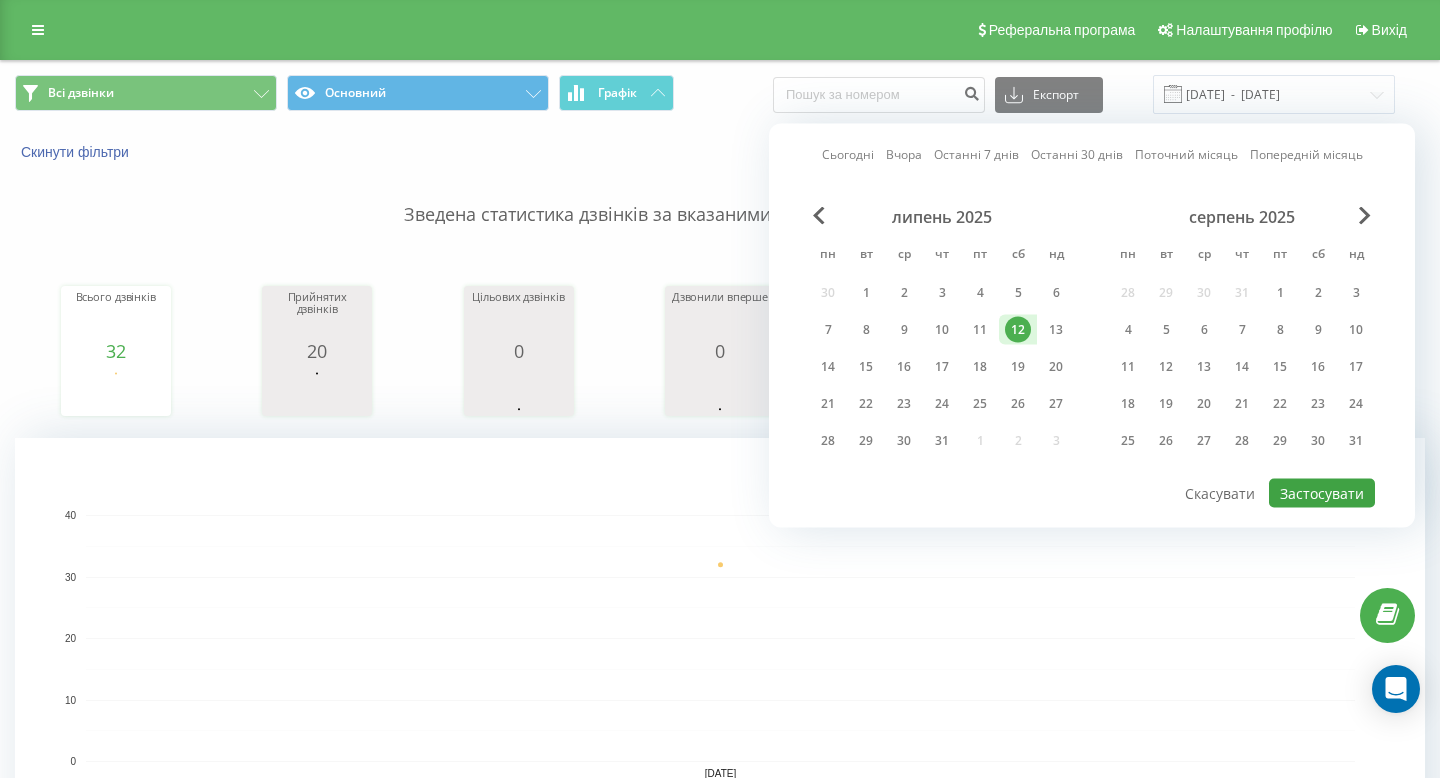 type on "[DATE]  -  [DATE]" 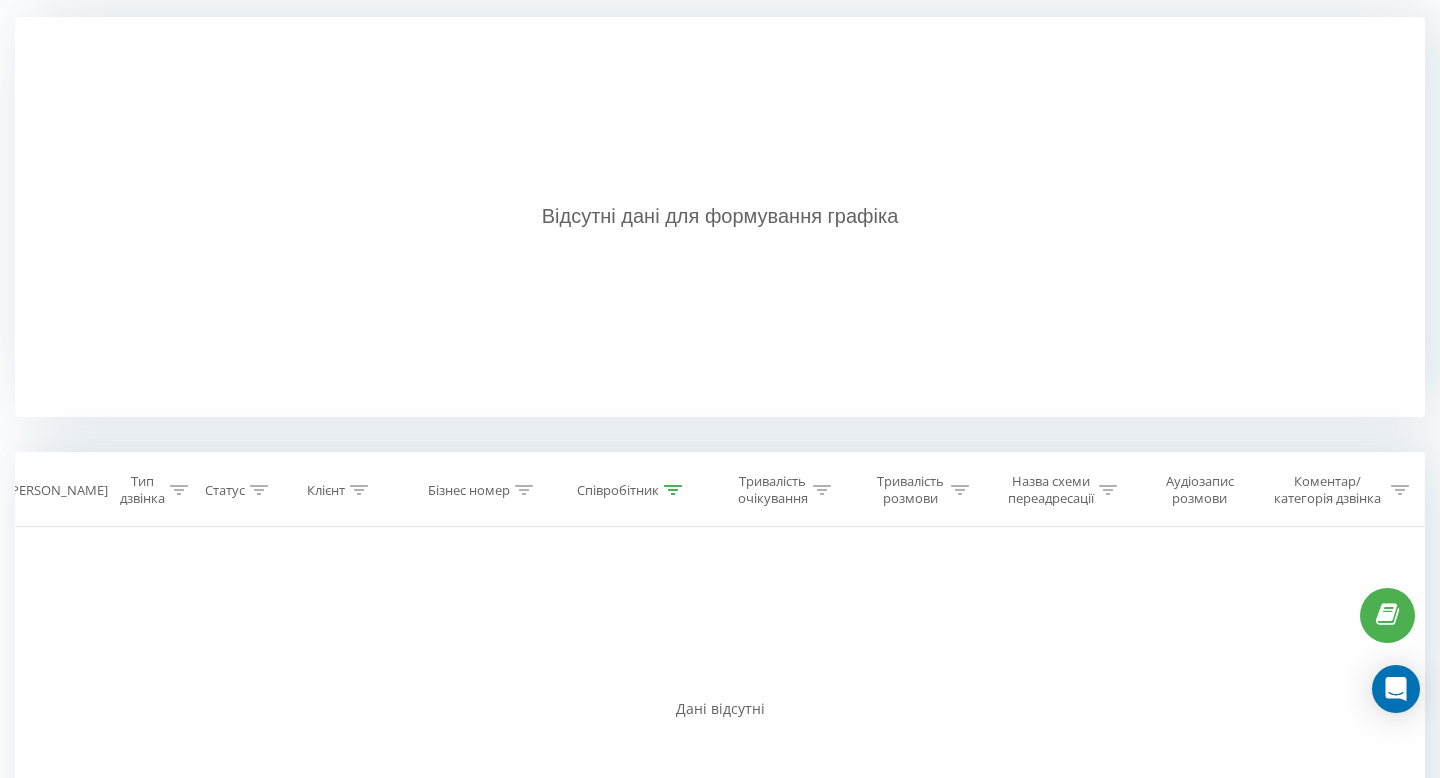 scroll, scrollTop: 457, scrollLeft: 0, axis: vertical 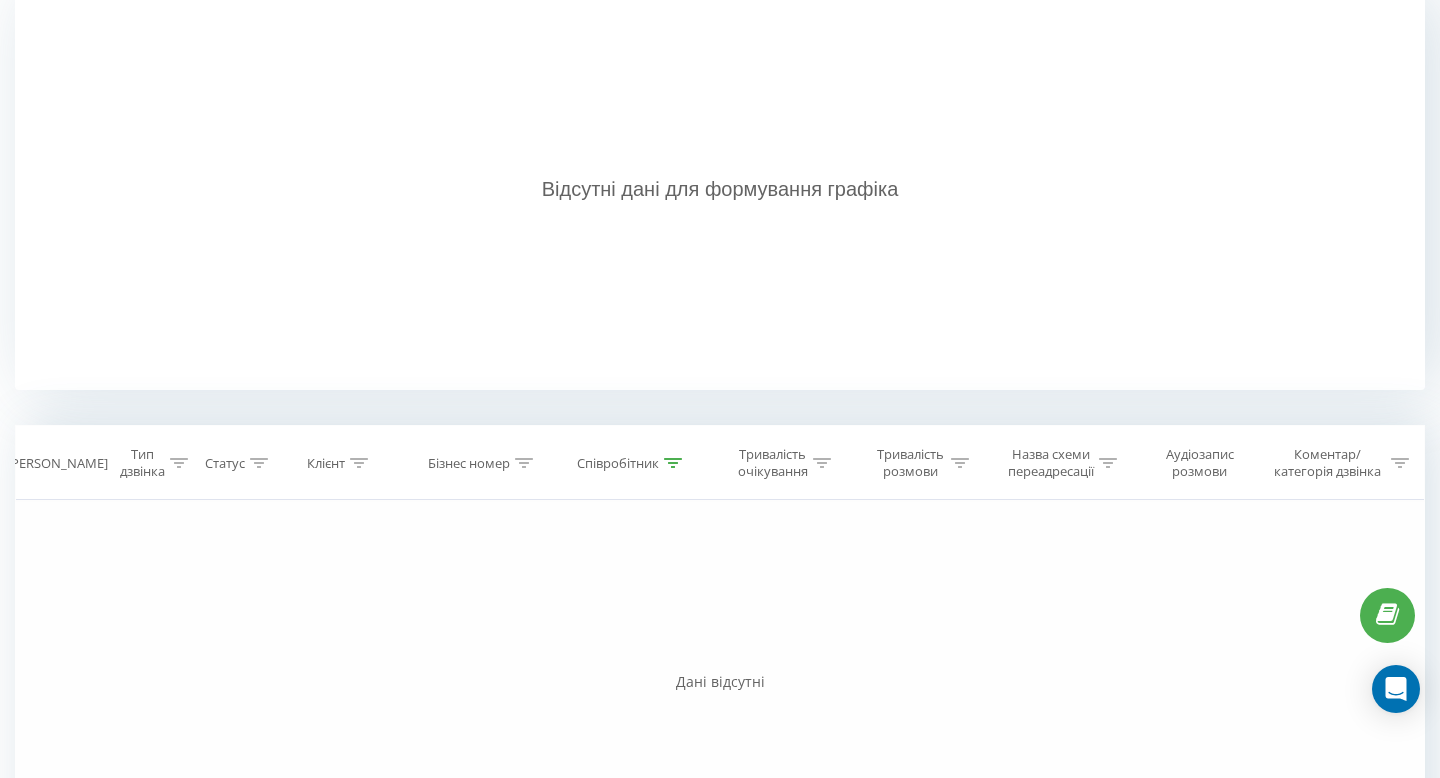 click on "Співробітник" at bounding box center (618, 463) 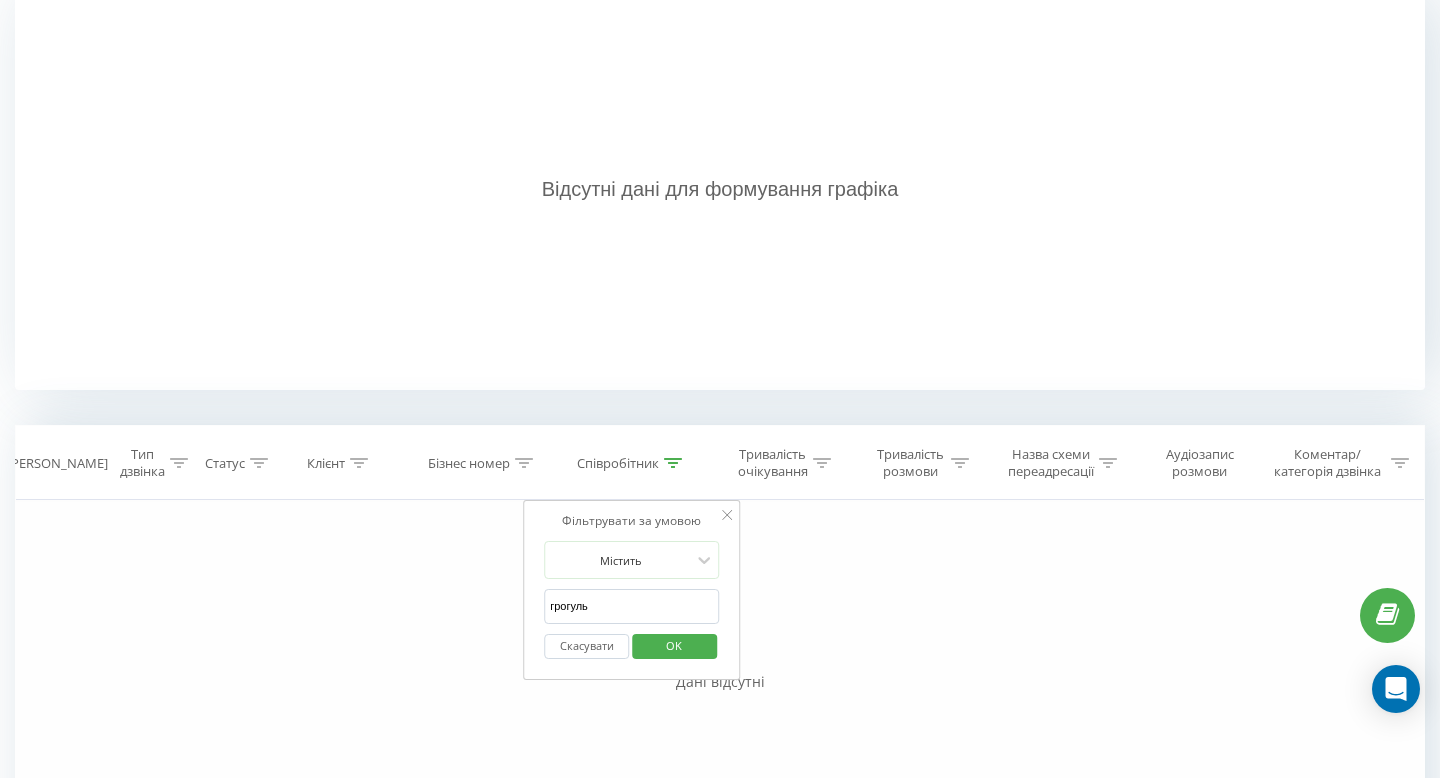 drag, startPoint x: 614, startPoint y: 606, endPoint x: 526, endPoint y: 616, distance: 88.56636 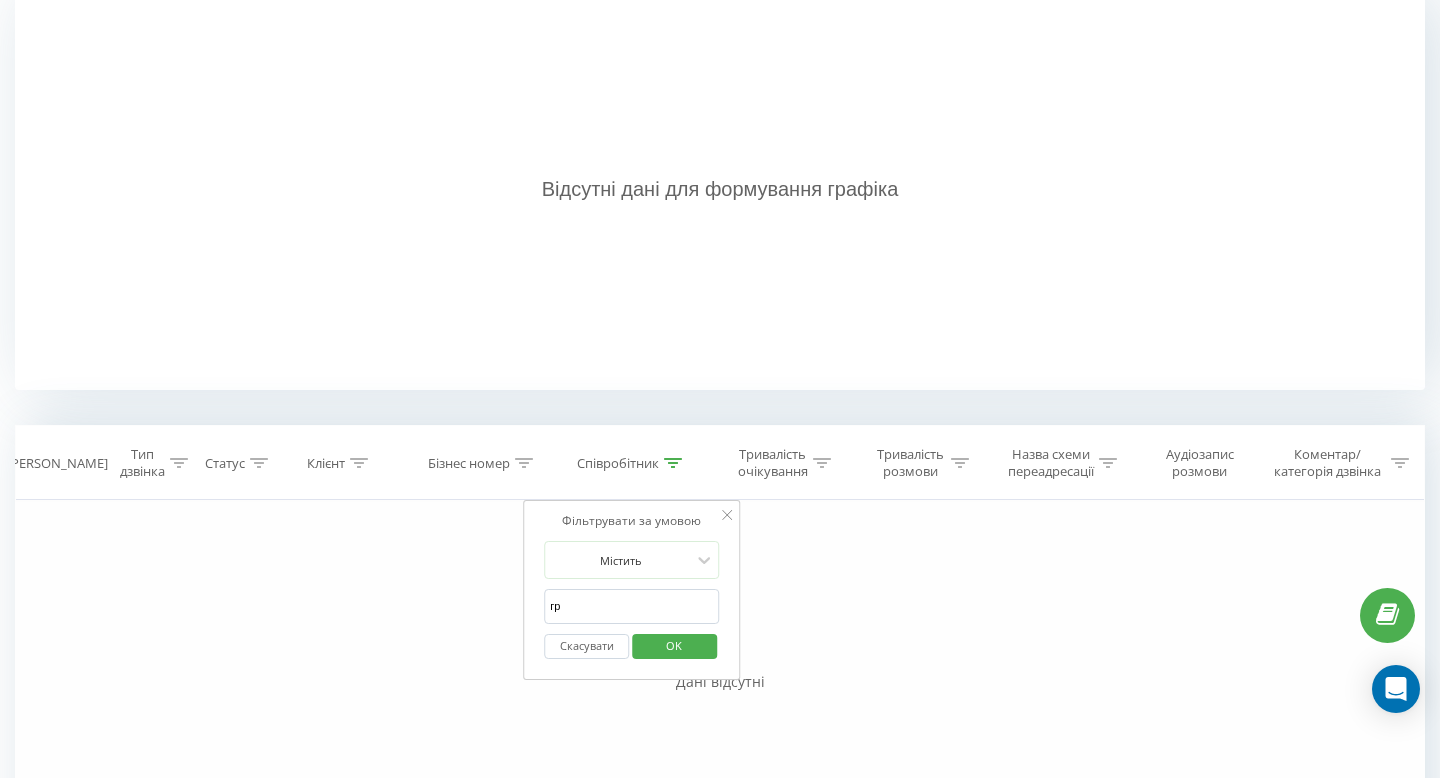 type on "г" 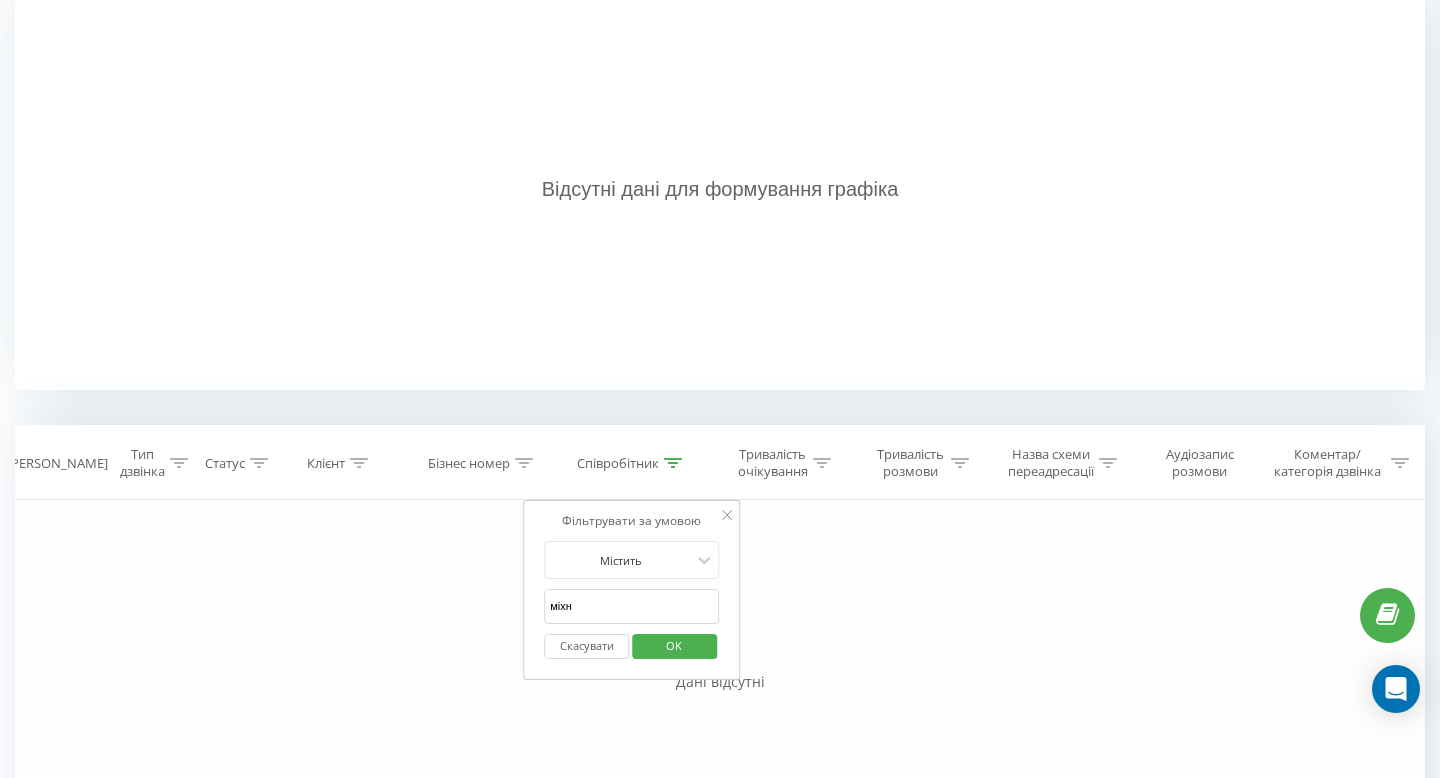 type on "міхно" 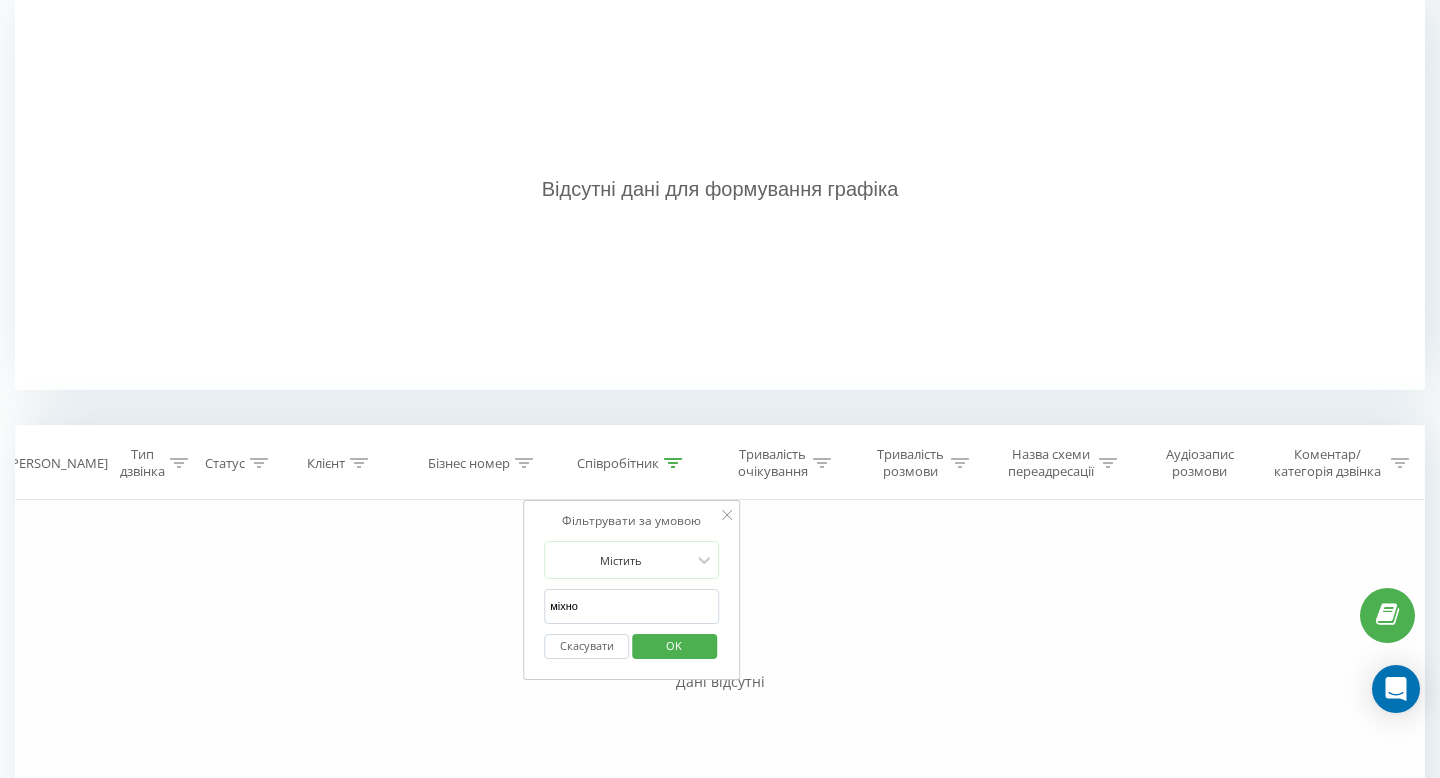 click on "OK" at bounding box center (674, 645) 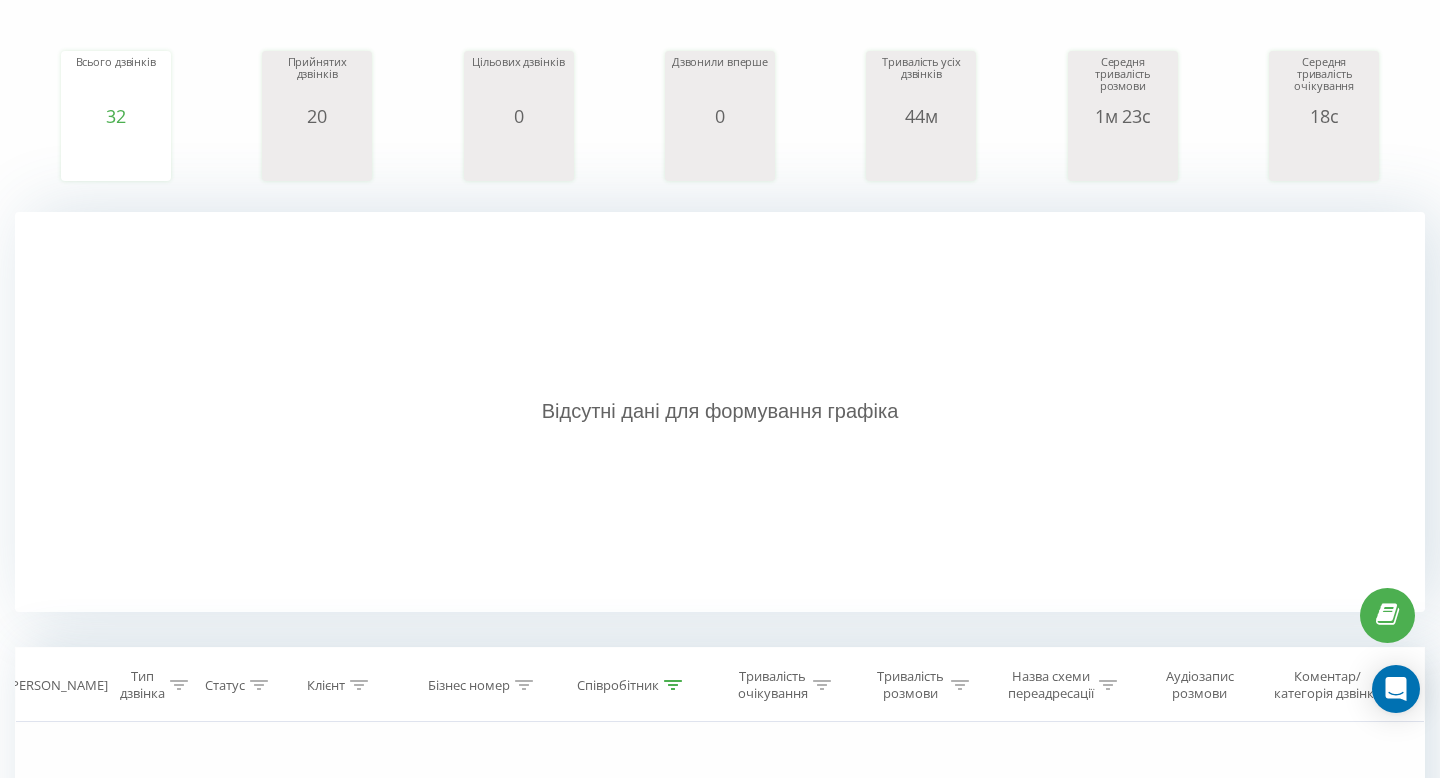 scroll, scrollTop: 0, scrollLeft: 0, axis: both 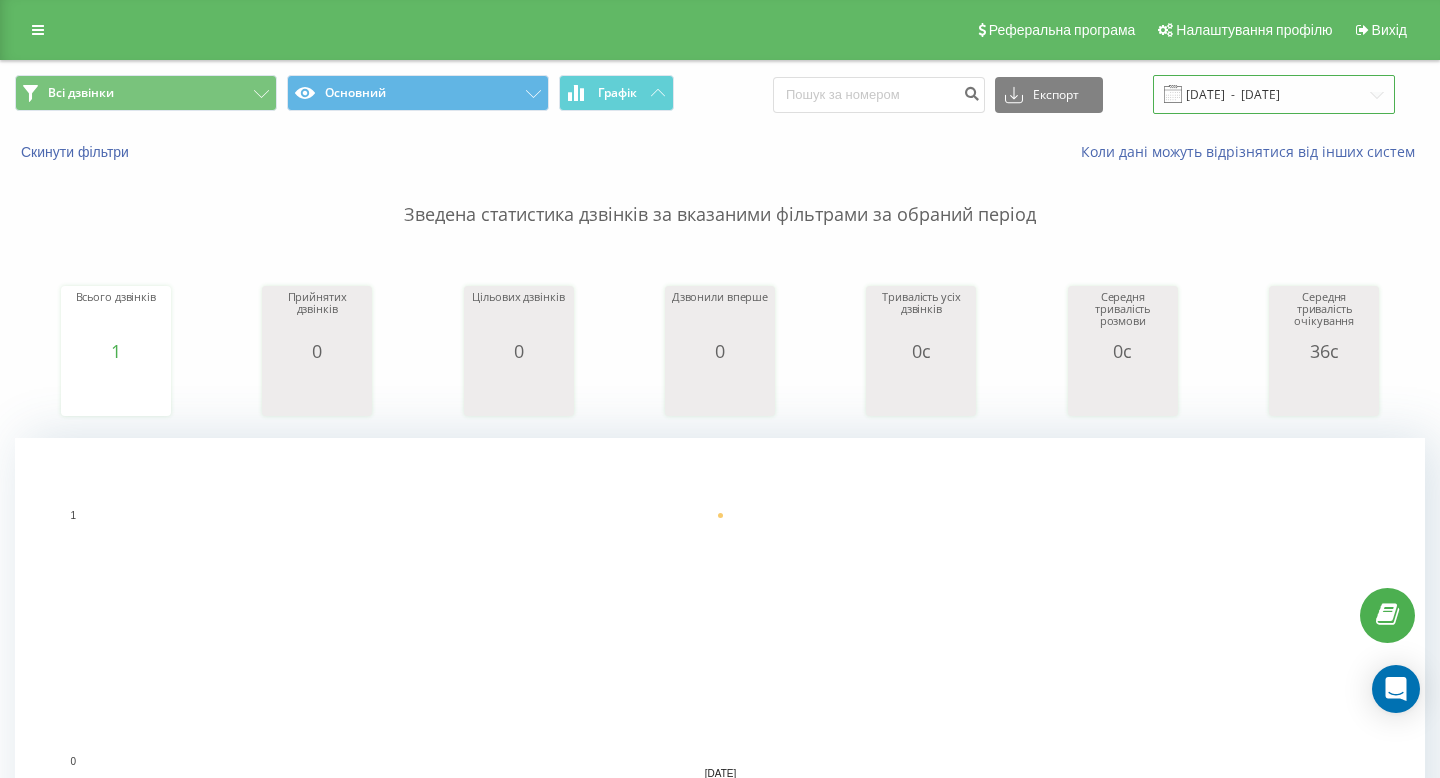 click on "[DATE]  -  [DATE]" at bounding box center (1274, 94) 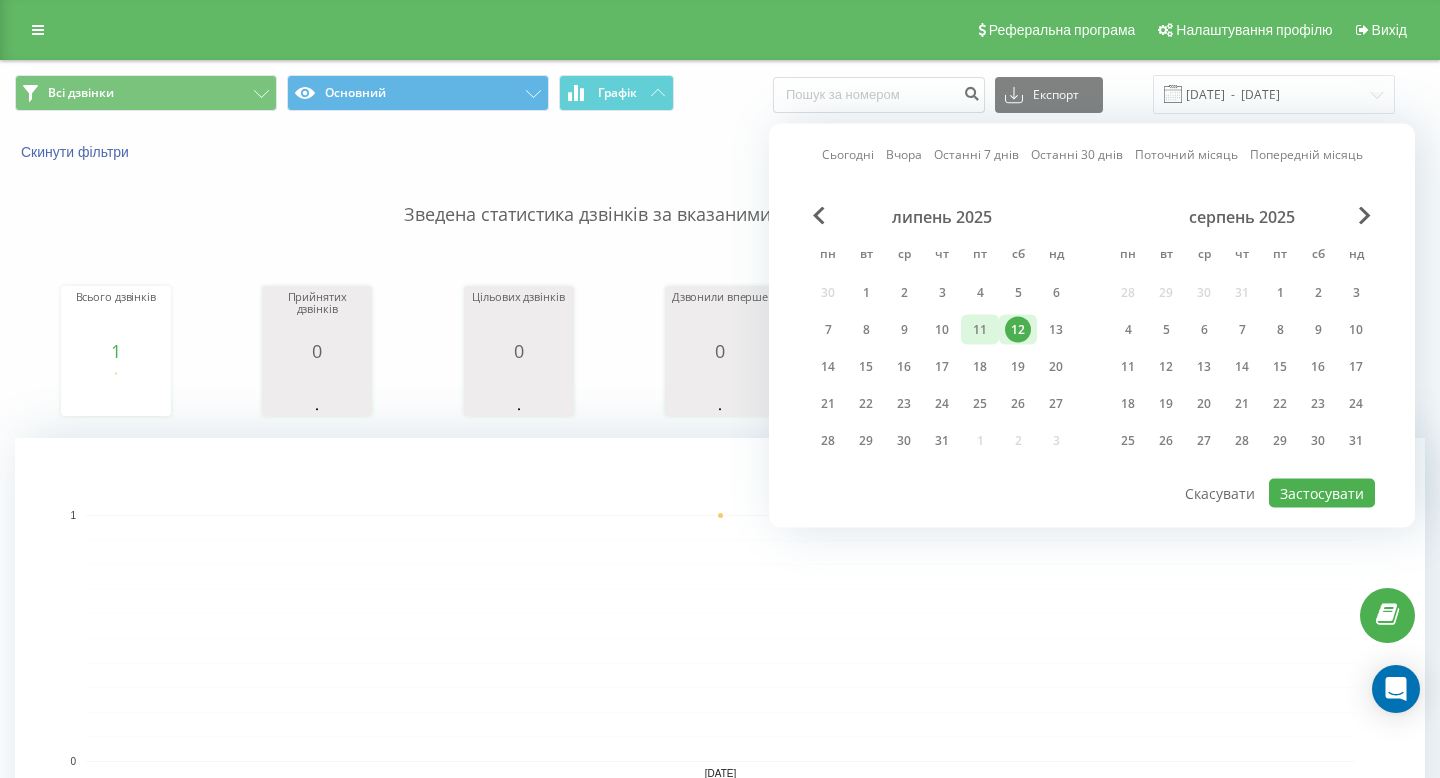 click on "11" at bounding box center [980, 330] 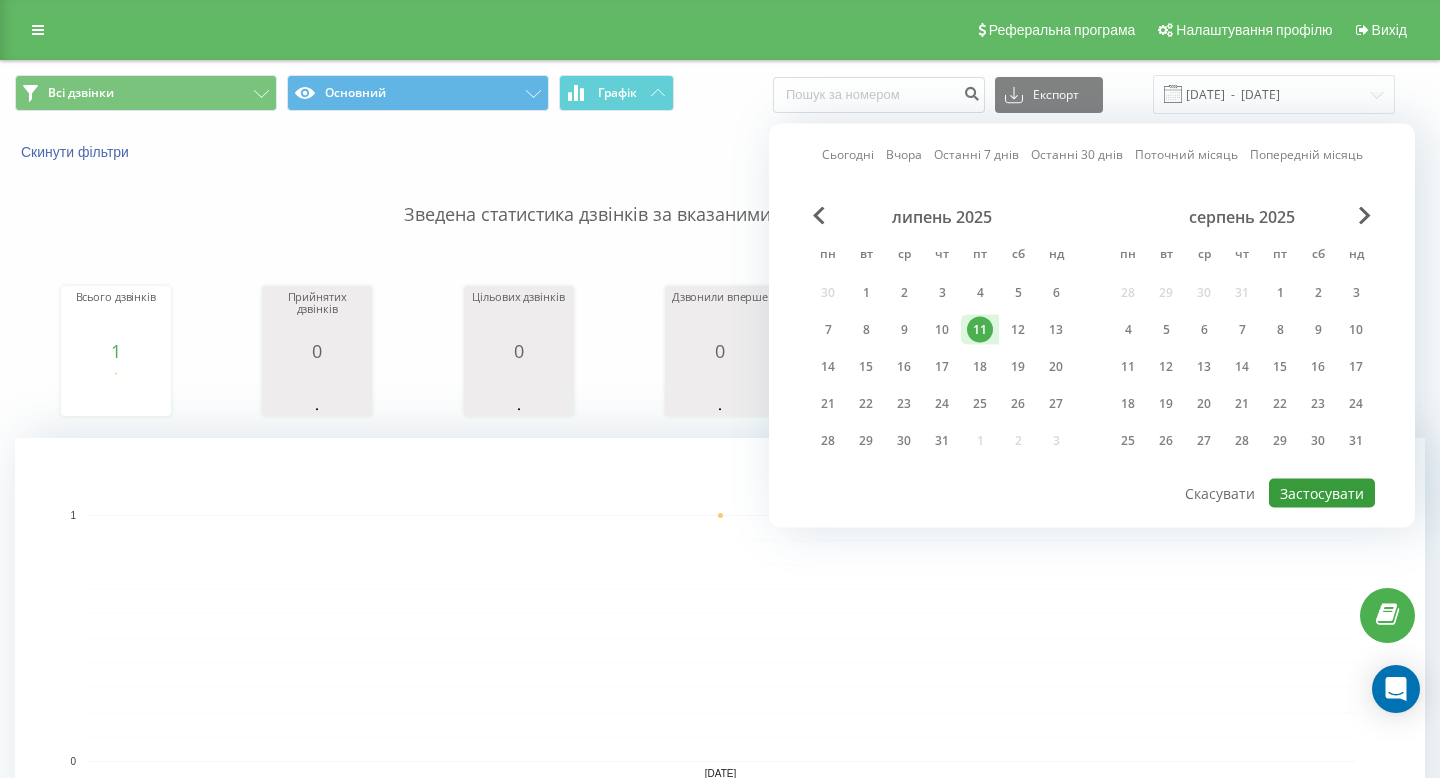 click on "Застосувати" at bounding box center (1322, 493) 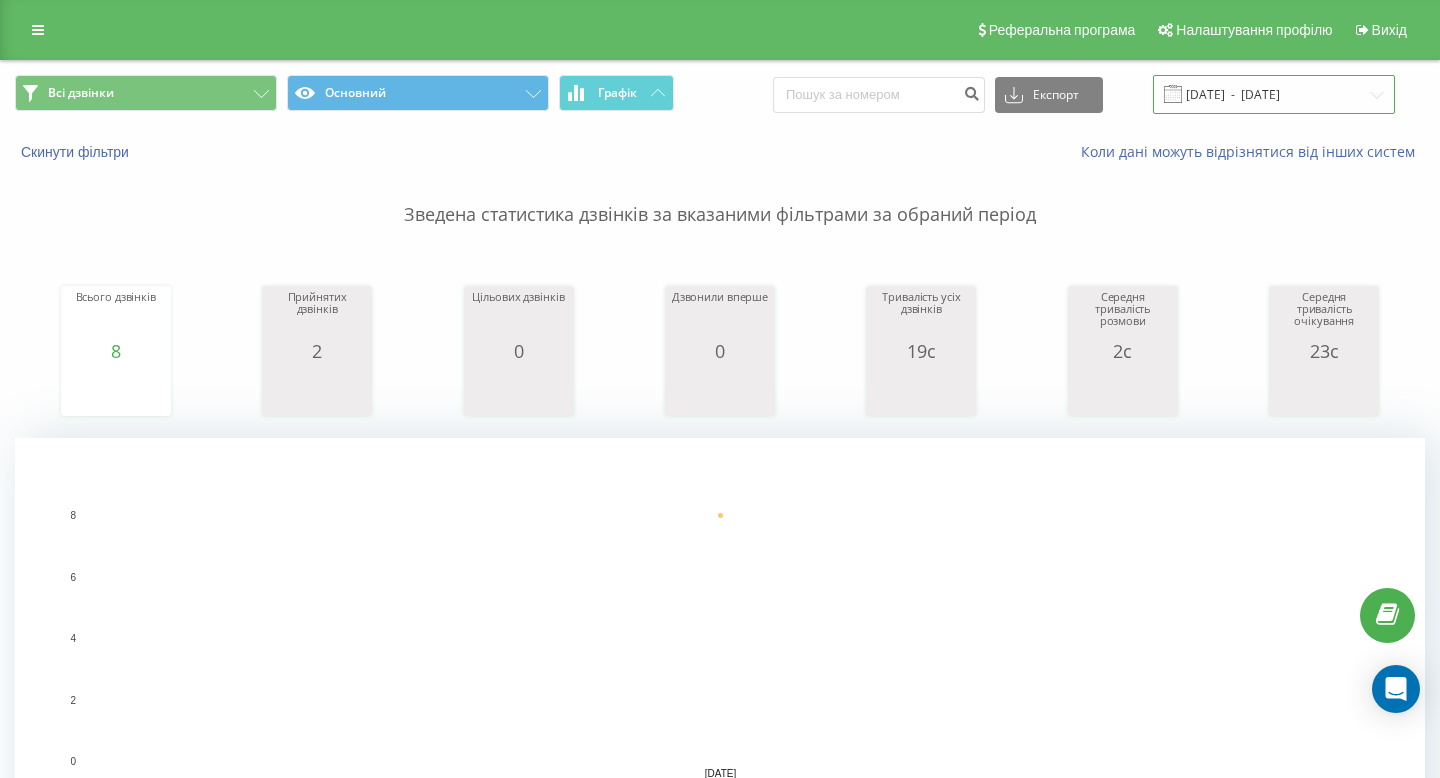click on "[DATE]  -  [DATE]" at bounding box center [1274, 94] 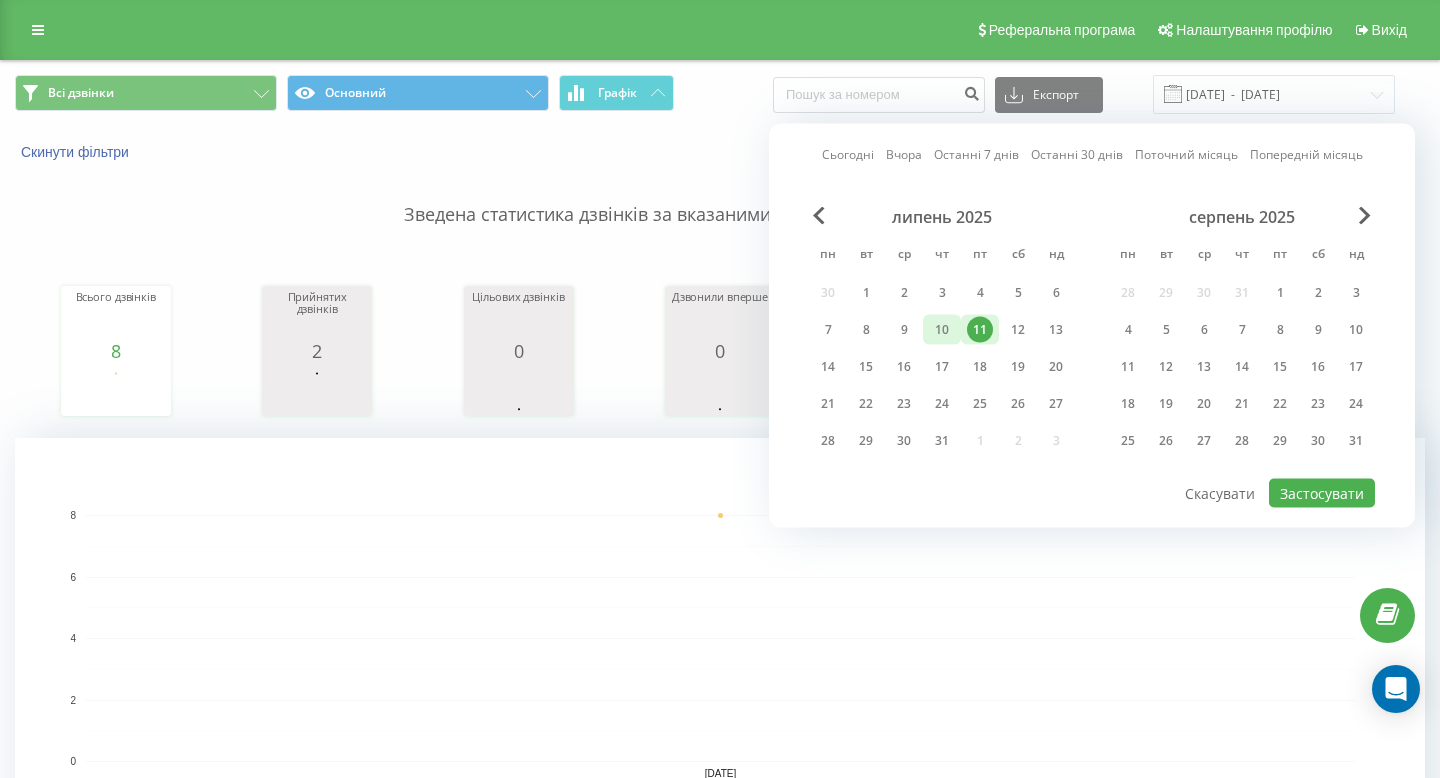 click on "10" at bounding box center (942, 330) 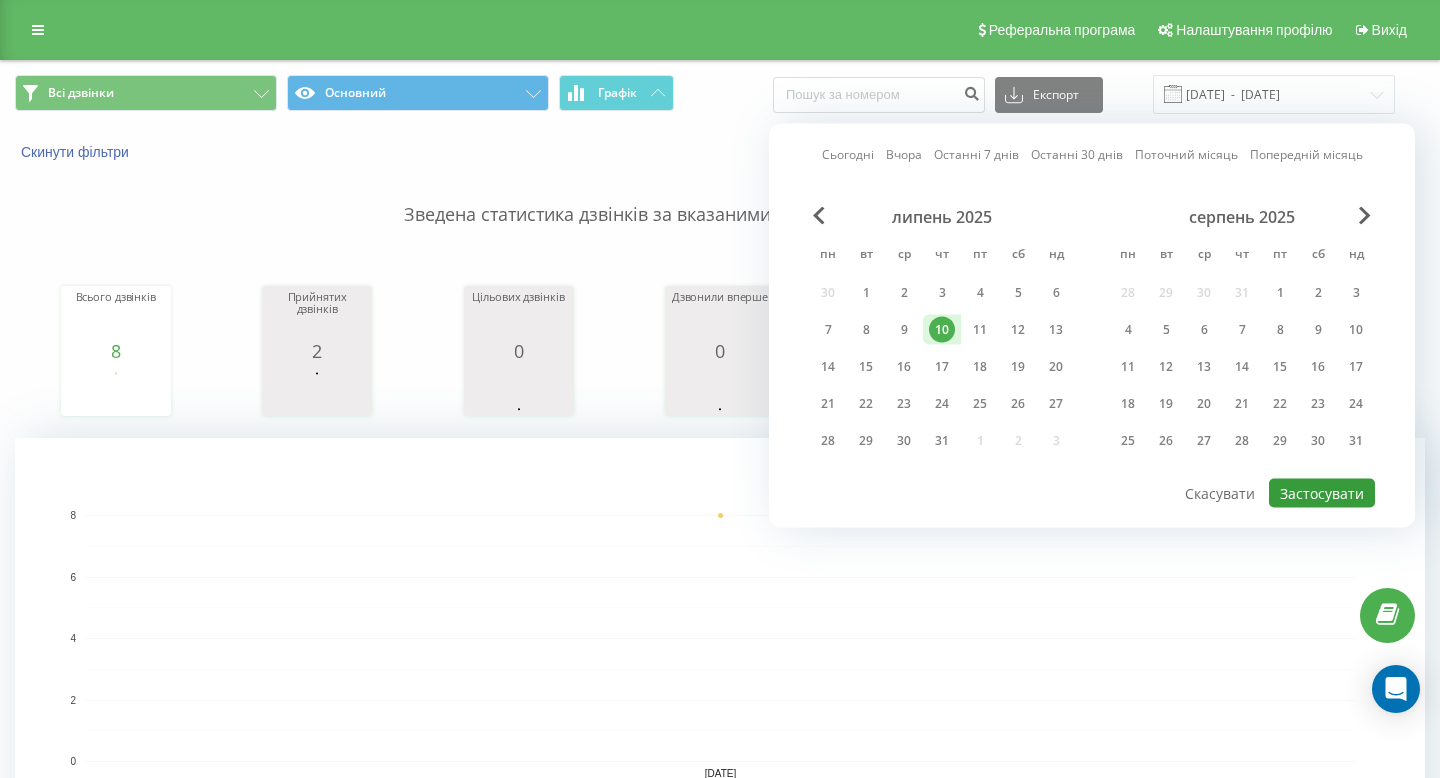 click on "Застосувати" at bounding box center (1322, 493) 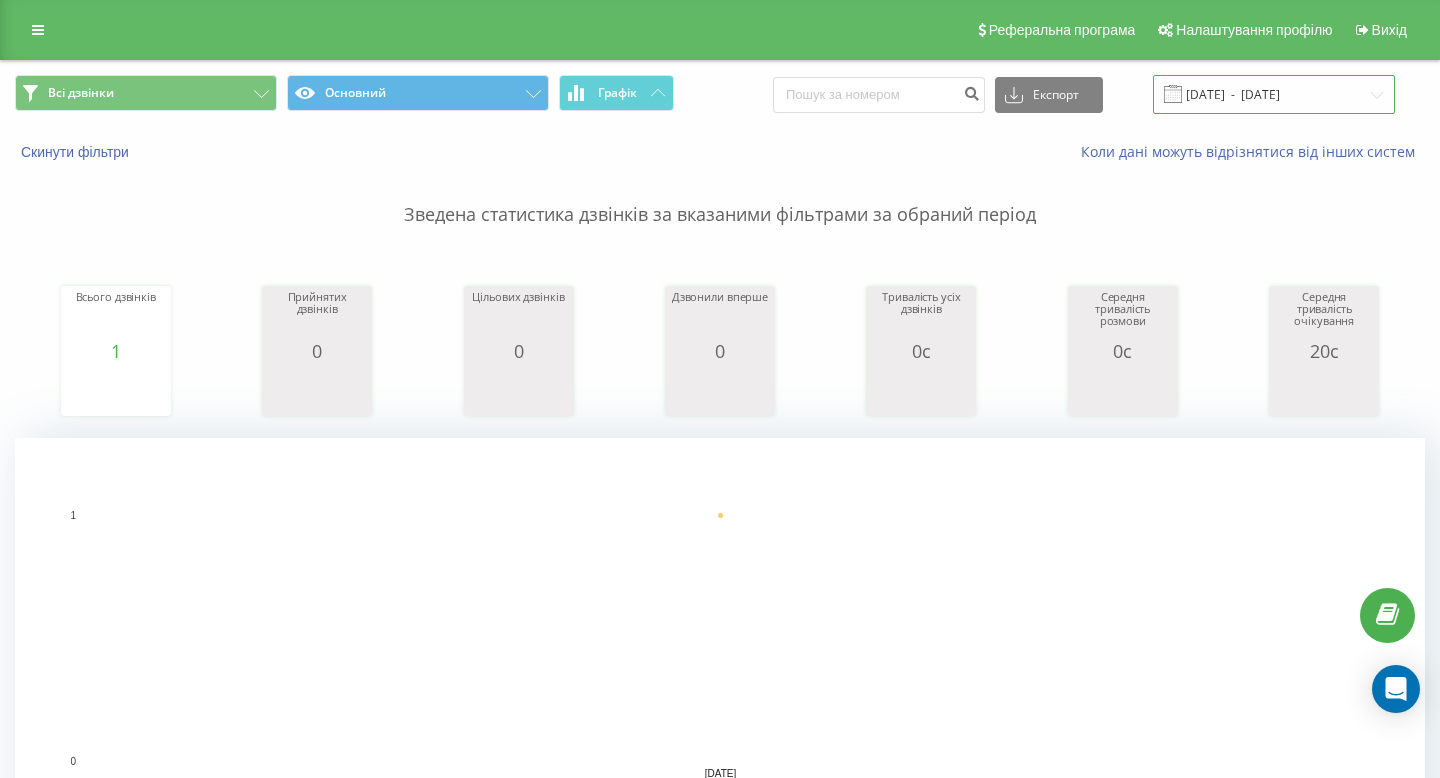 click on "10.07.2025  -  10.07.2025" at bounding box center (1274, 94) 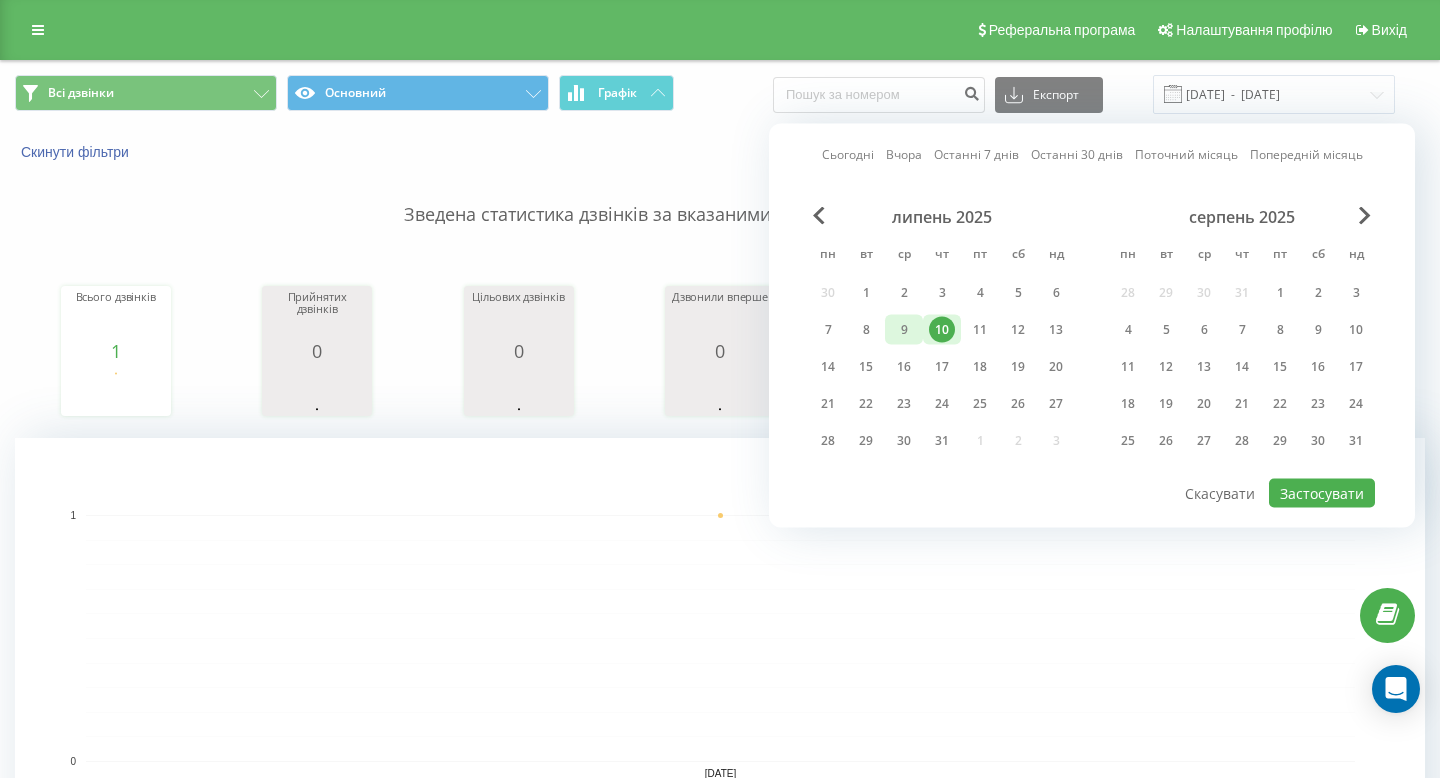 click on "9" at bounding box center (904, 330) 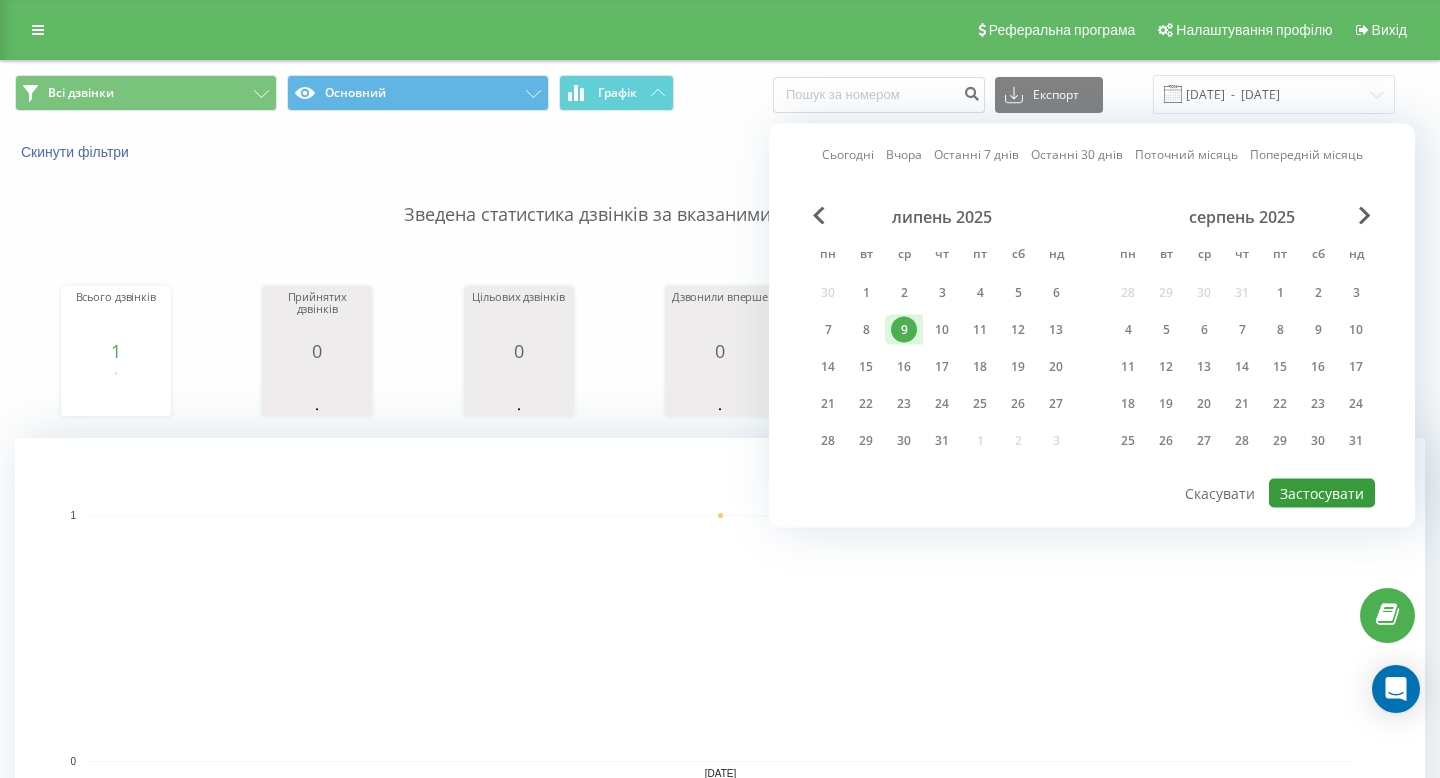 click on "Застосувати" at bounding box center [1322, 493] 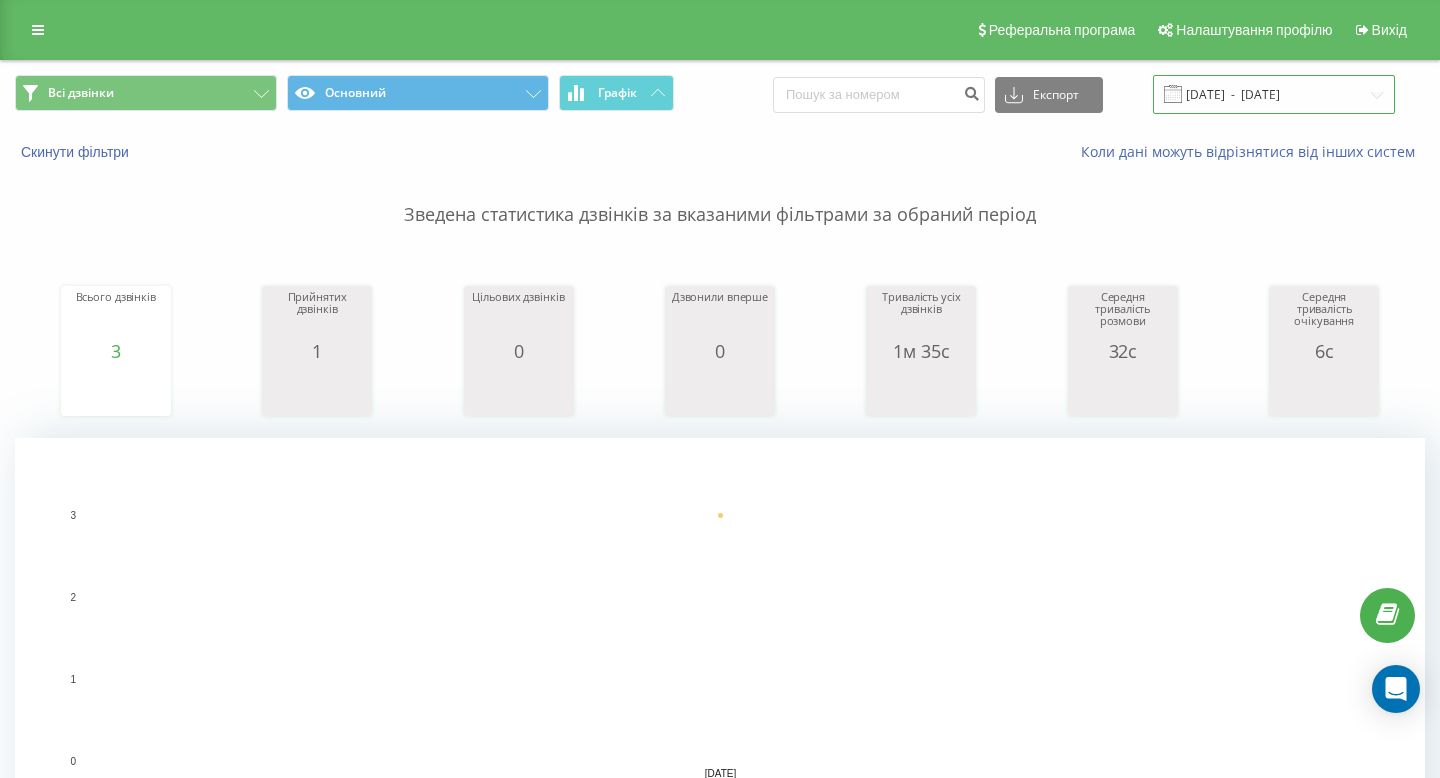click on "09.07.2025  -  09.07.2025" at bounding box center [1274, 94] 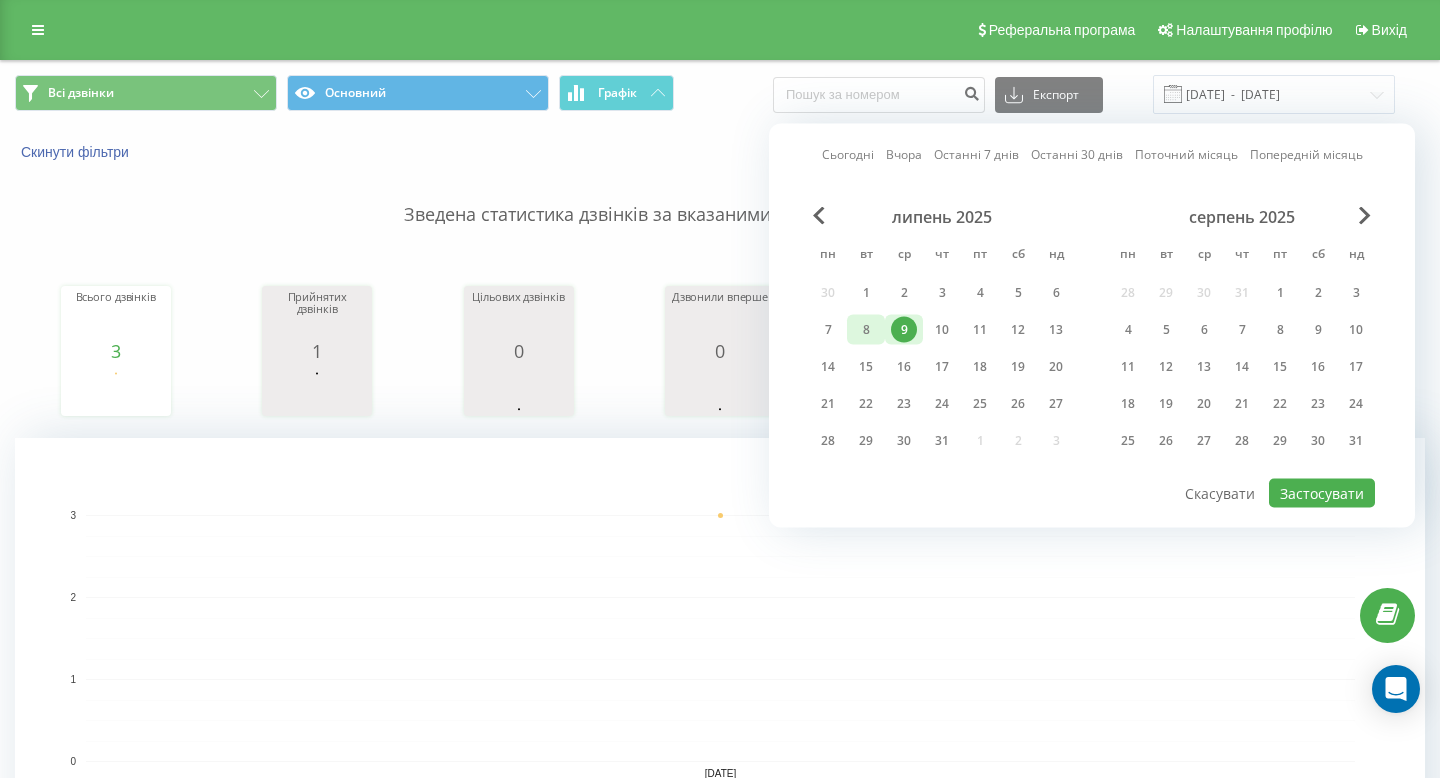 click on "8" at bounding box center (866, 330) 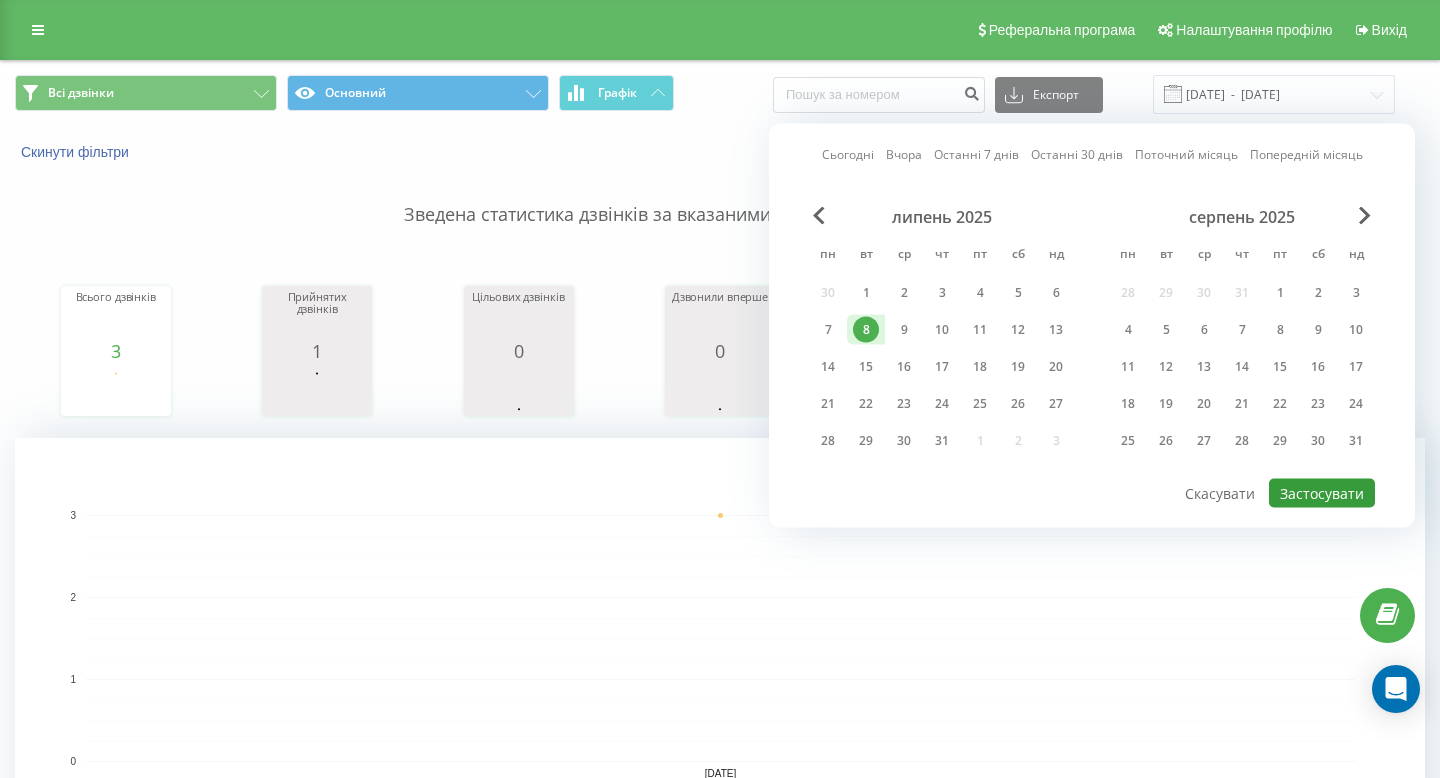 click on "Застосувати" at bounding box center (1322, 493) 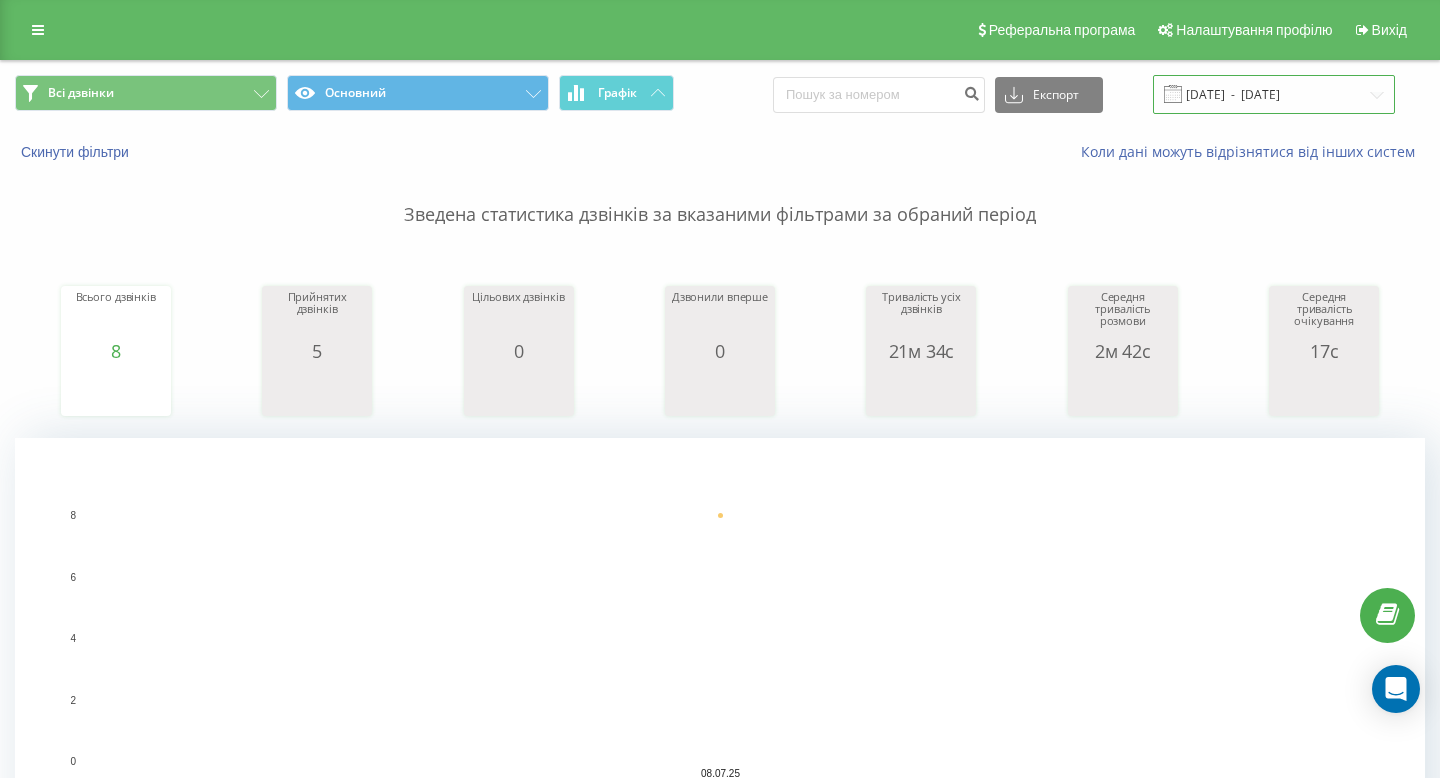 click on "08.07.2025  -  08.07.2025" at bounding box center (1274, 94) 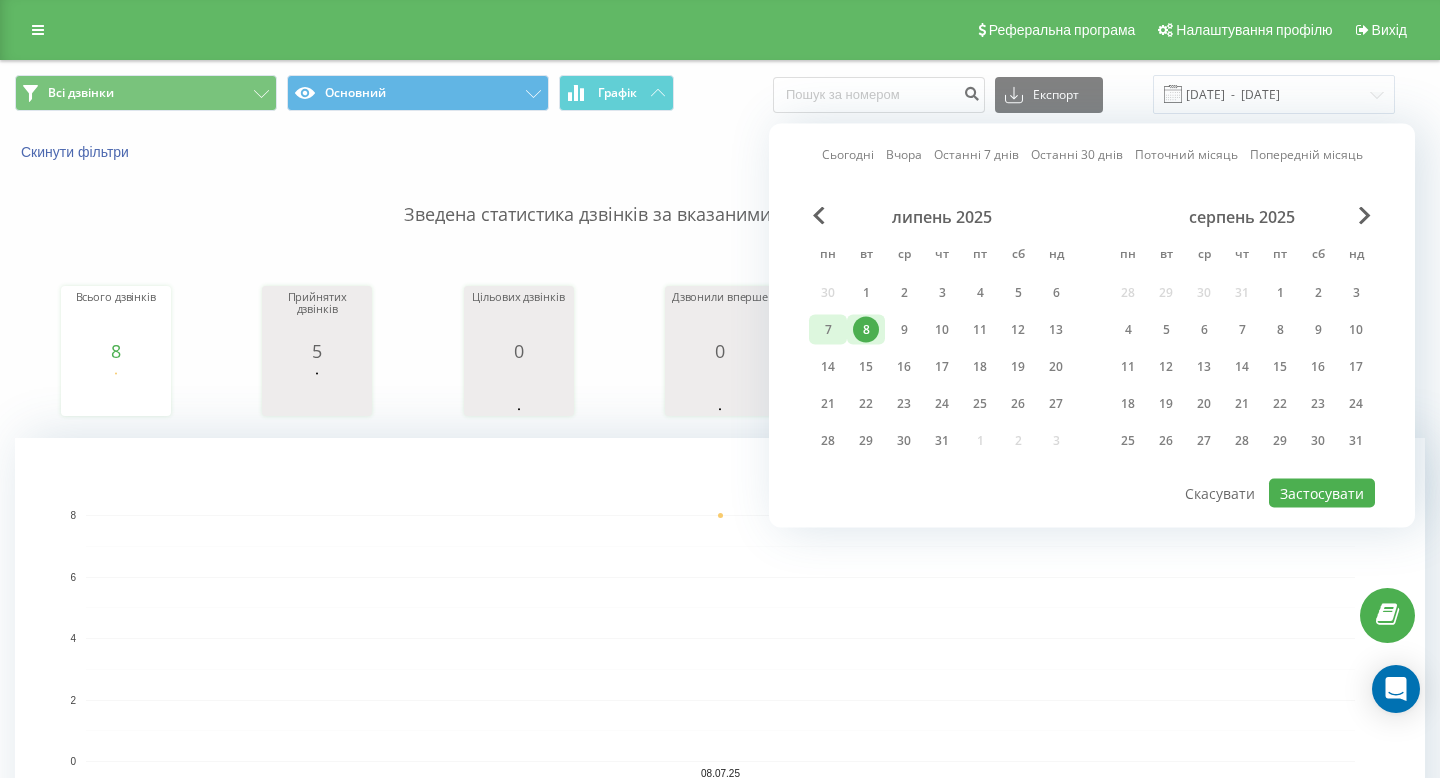 click on "7" at bounding box center [828, 330] 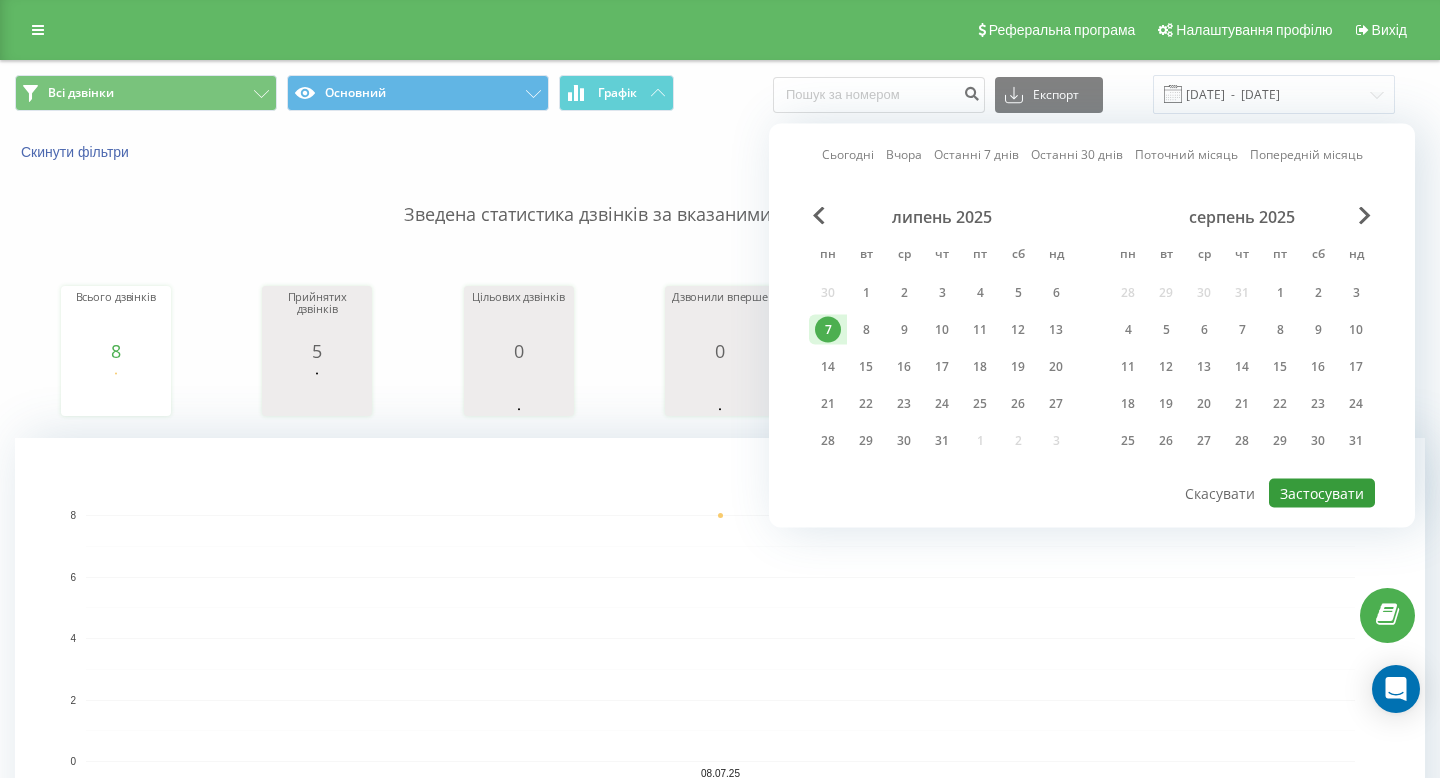 click on "Застосувати" at bounding box center [1322, 493] 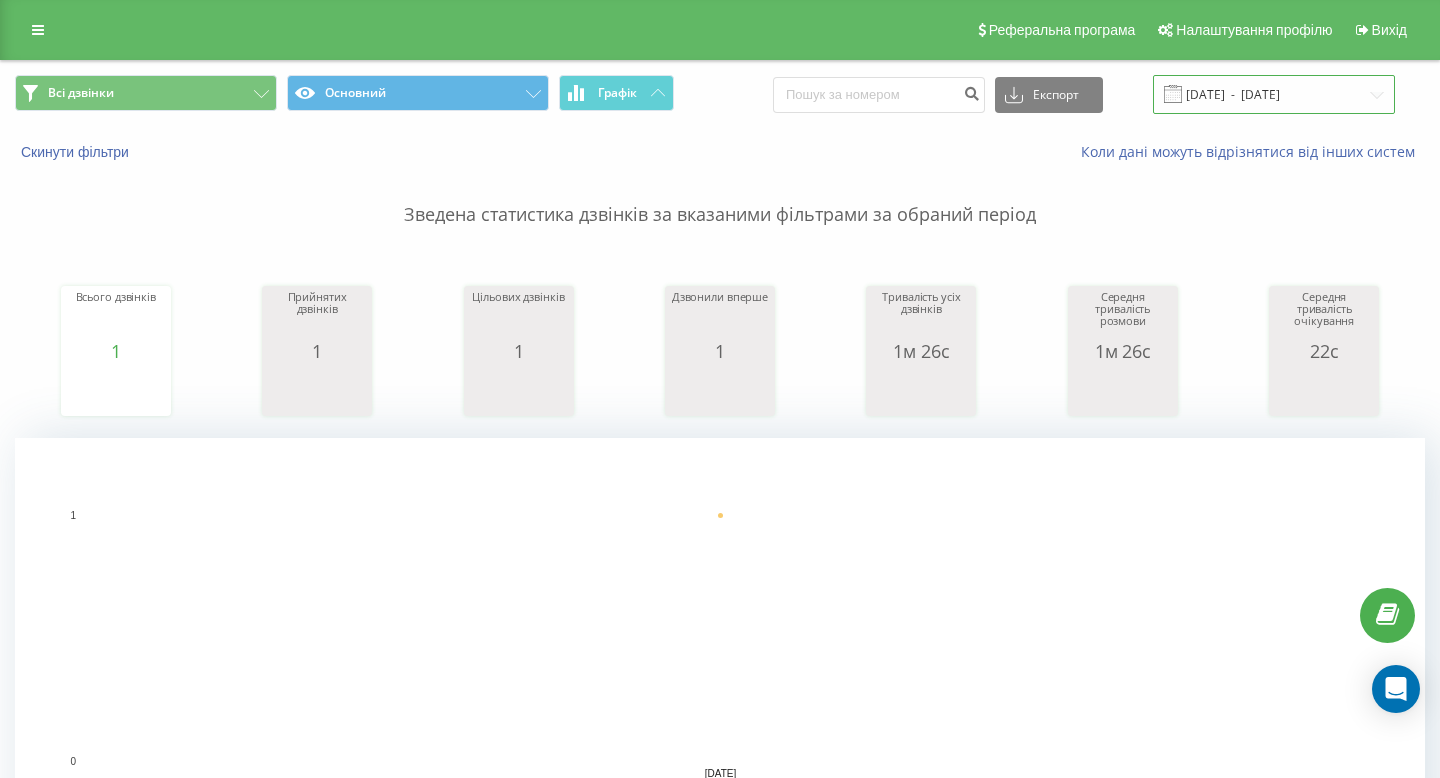 click on "07.07.2025  -  07.07.2025" at bounding box center [1274, 94] 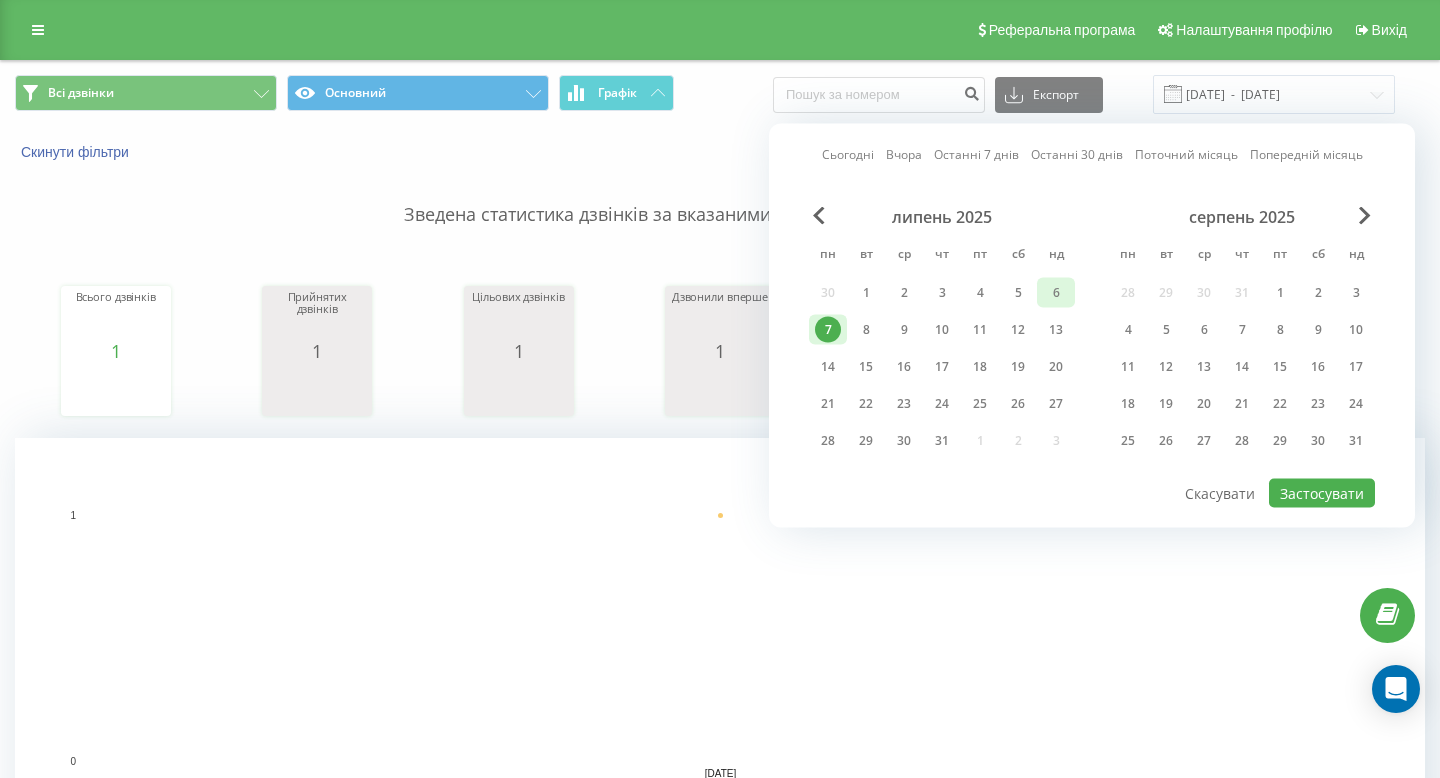 click on "6" at bounding box center (1056, 293) 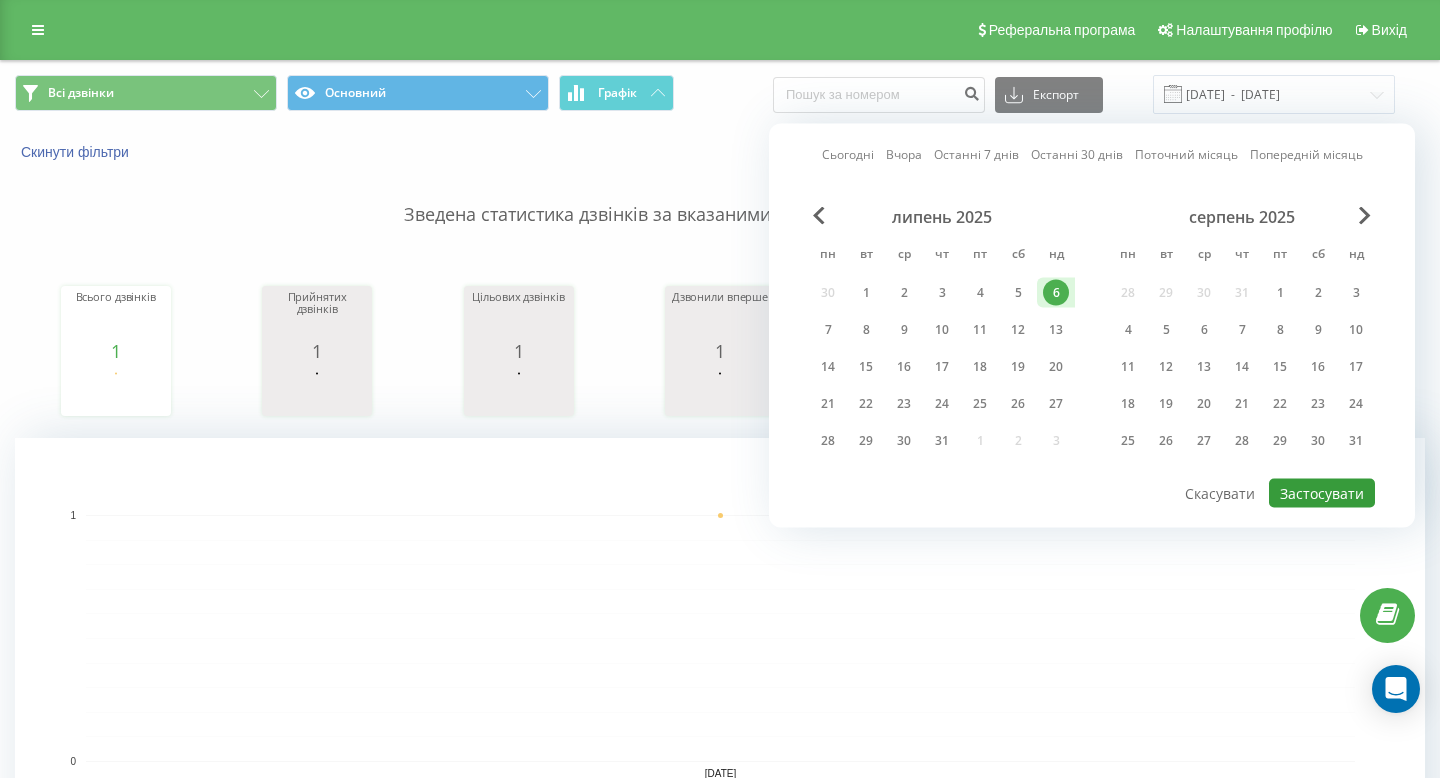 click on "Застосувати" at bounding box center [1322, 493] 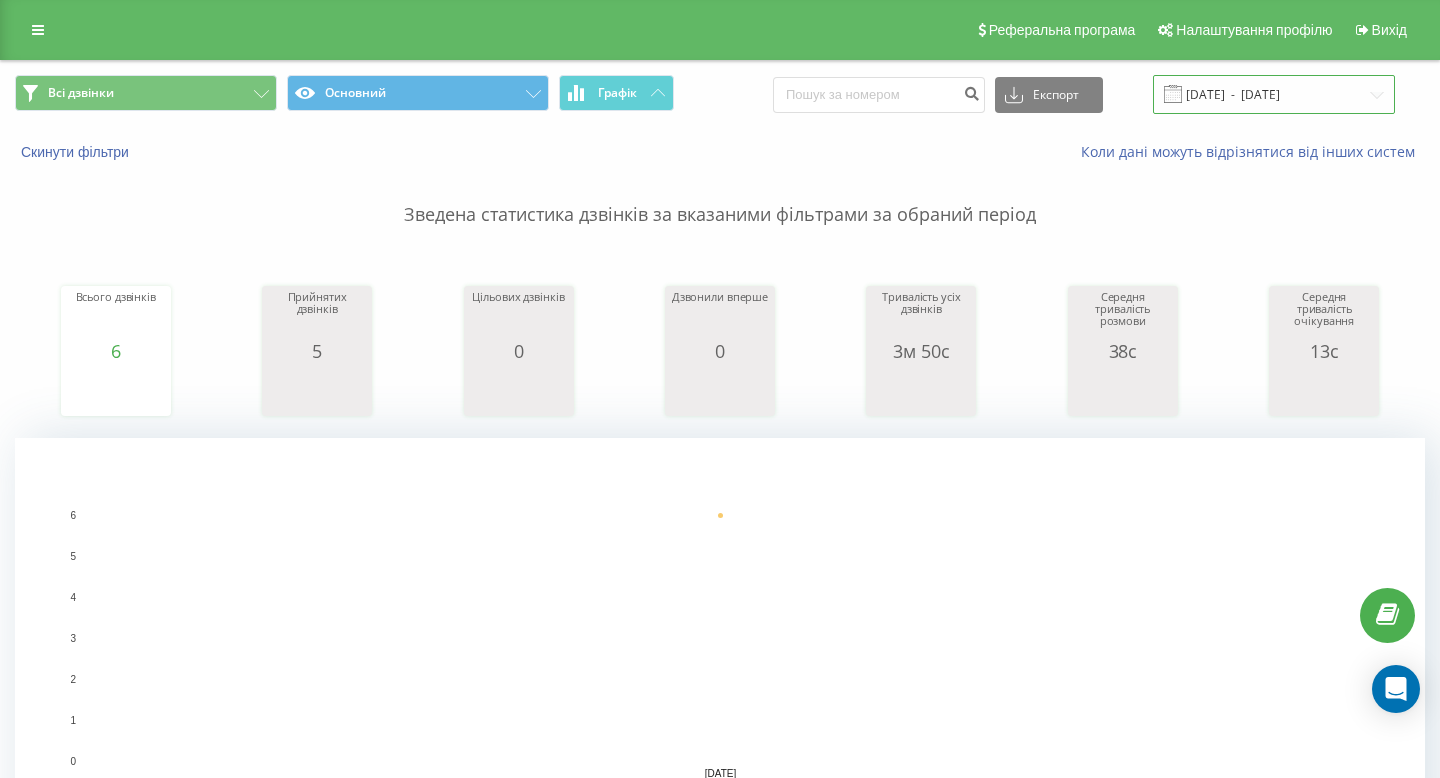 click on "06.07.2025  -  06.07.2025" at bounding box center (1274, 94) 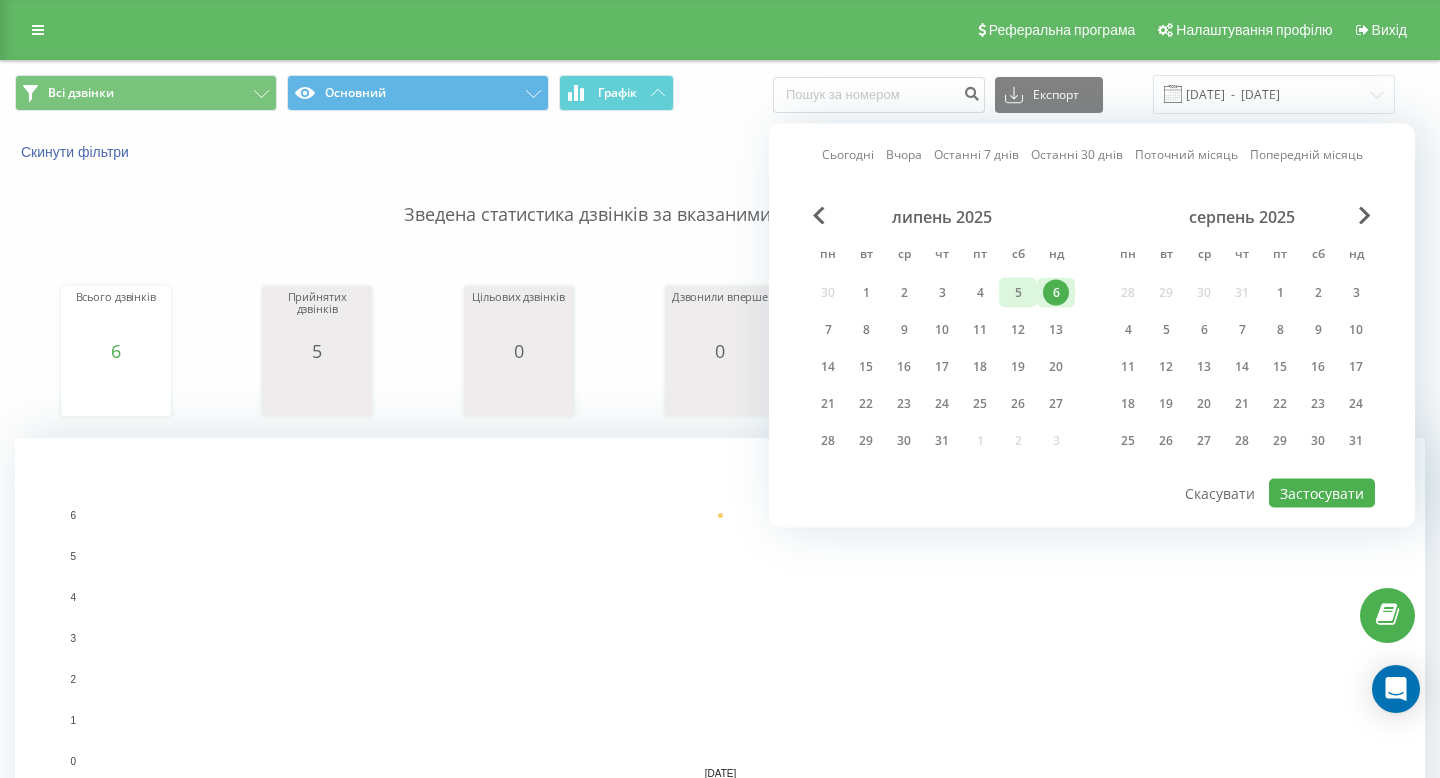 click on "5" at bounding box center (1018, 293) 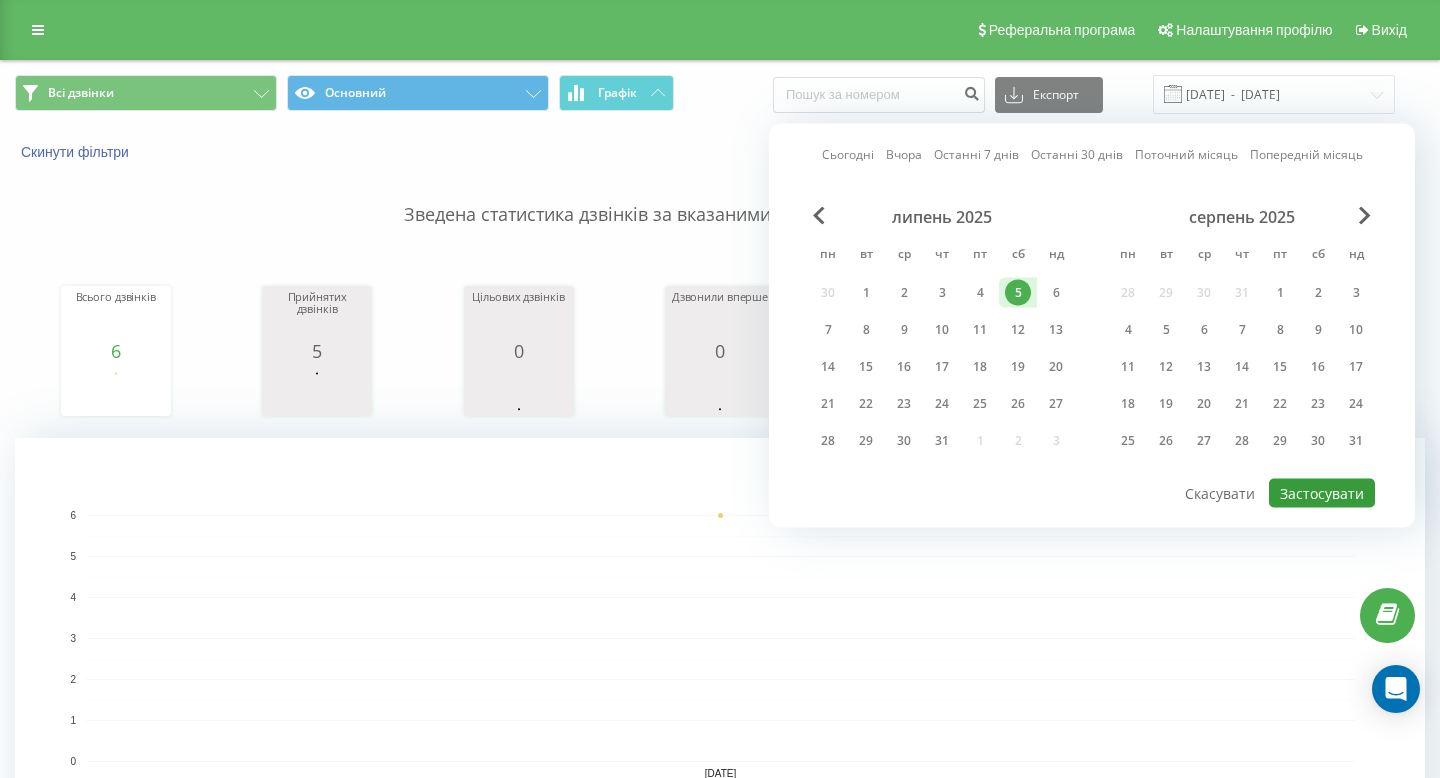click on "Застосувати" at bounding box center (1322, 493) 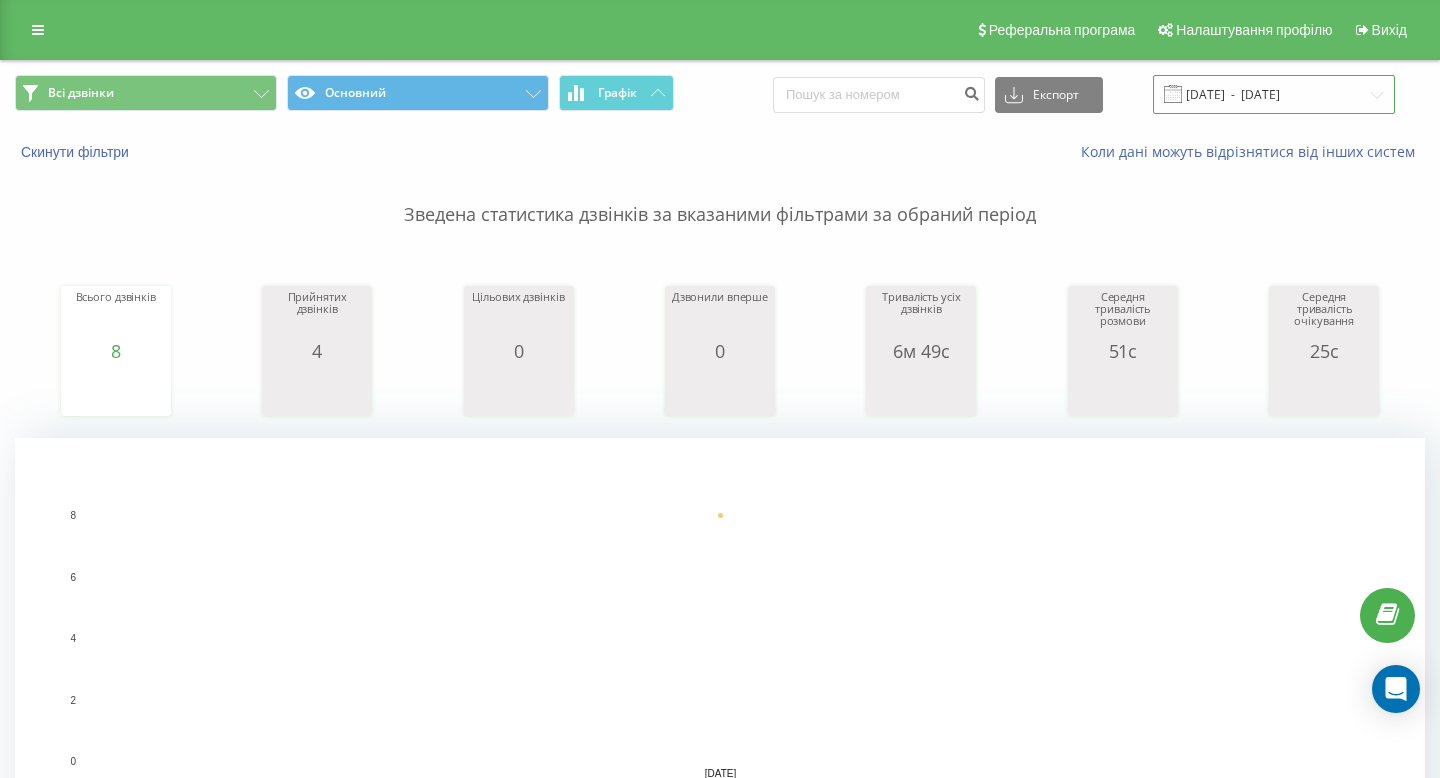 click on "05.07.2025  -  05.07.2025" at bounding box center (1274, 94) 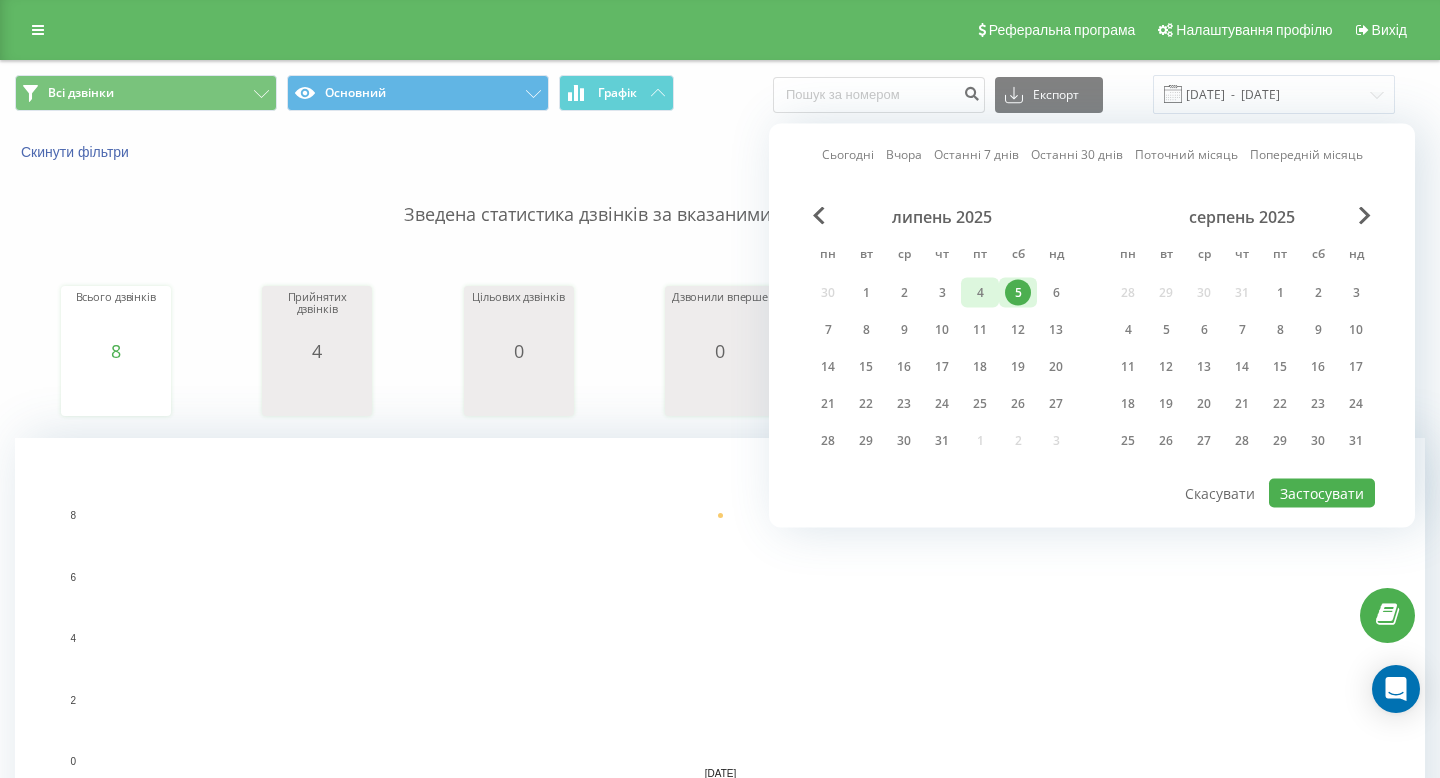 click on "4" at bounding box center [980, 293] 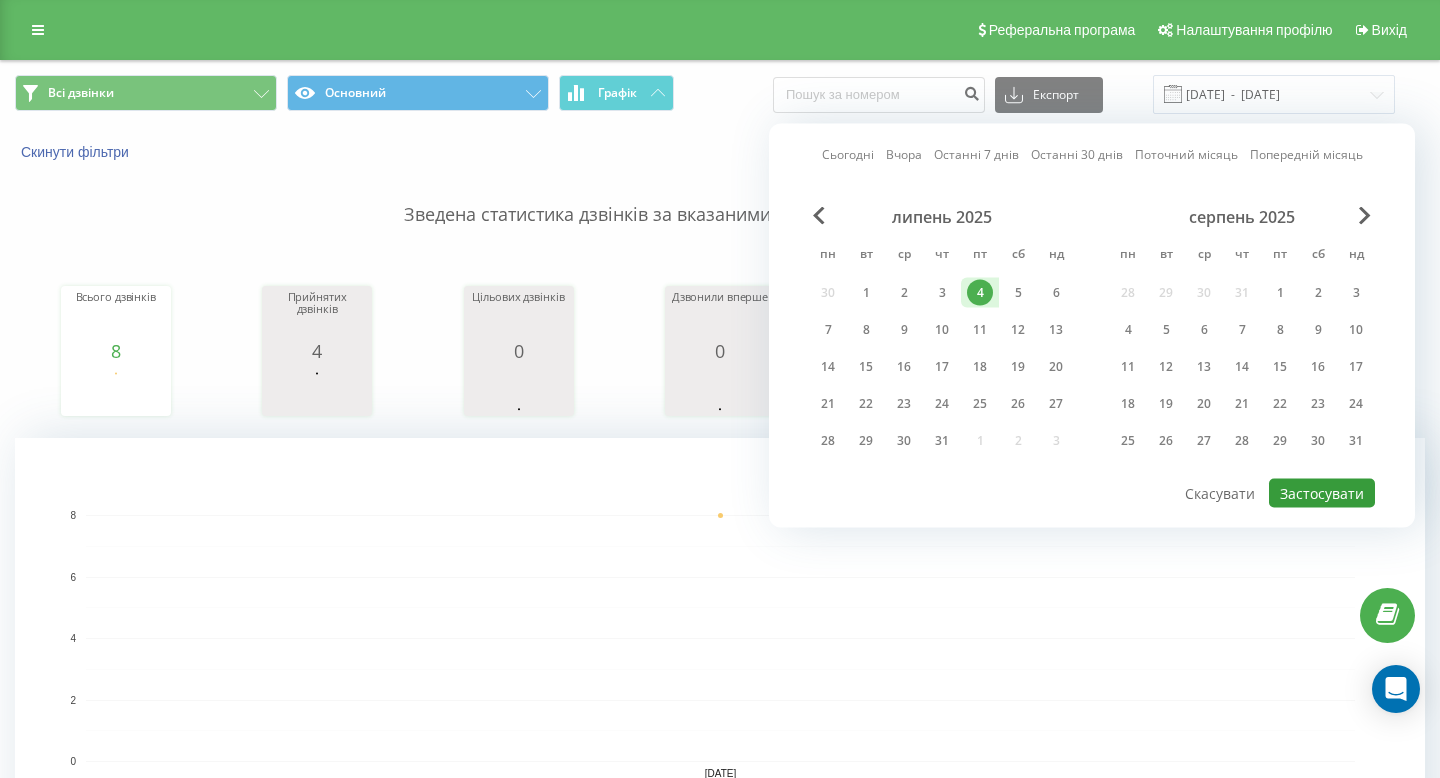 click on "Застосувати" at bounding box center (1322, 493) 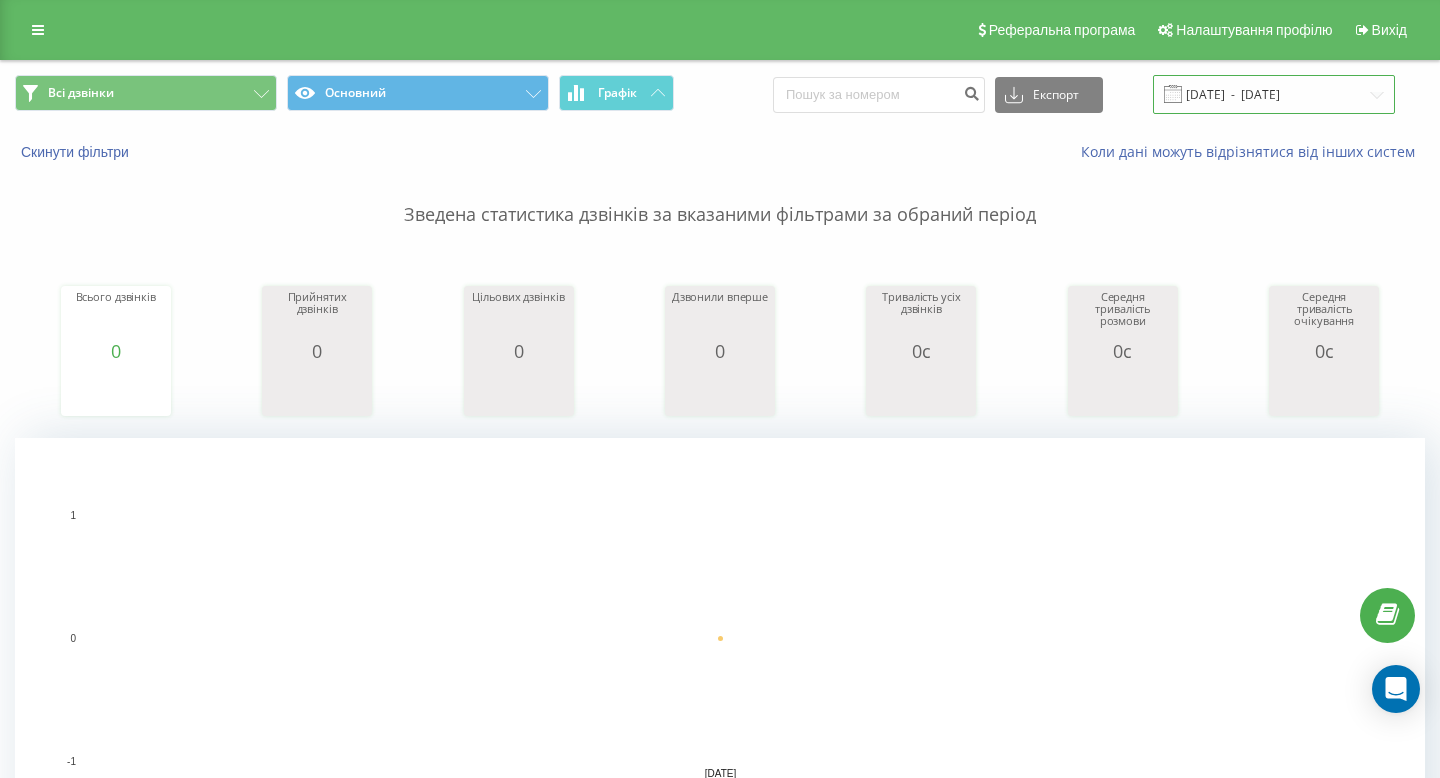 click on "04.07.2025  -  04.07.2025" at bounding box center (1274, 94) 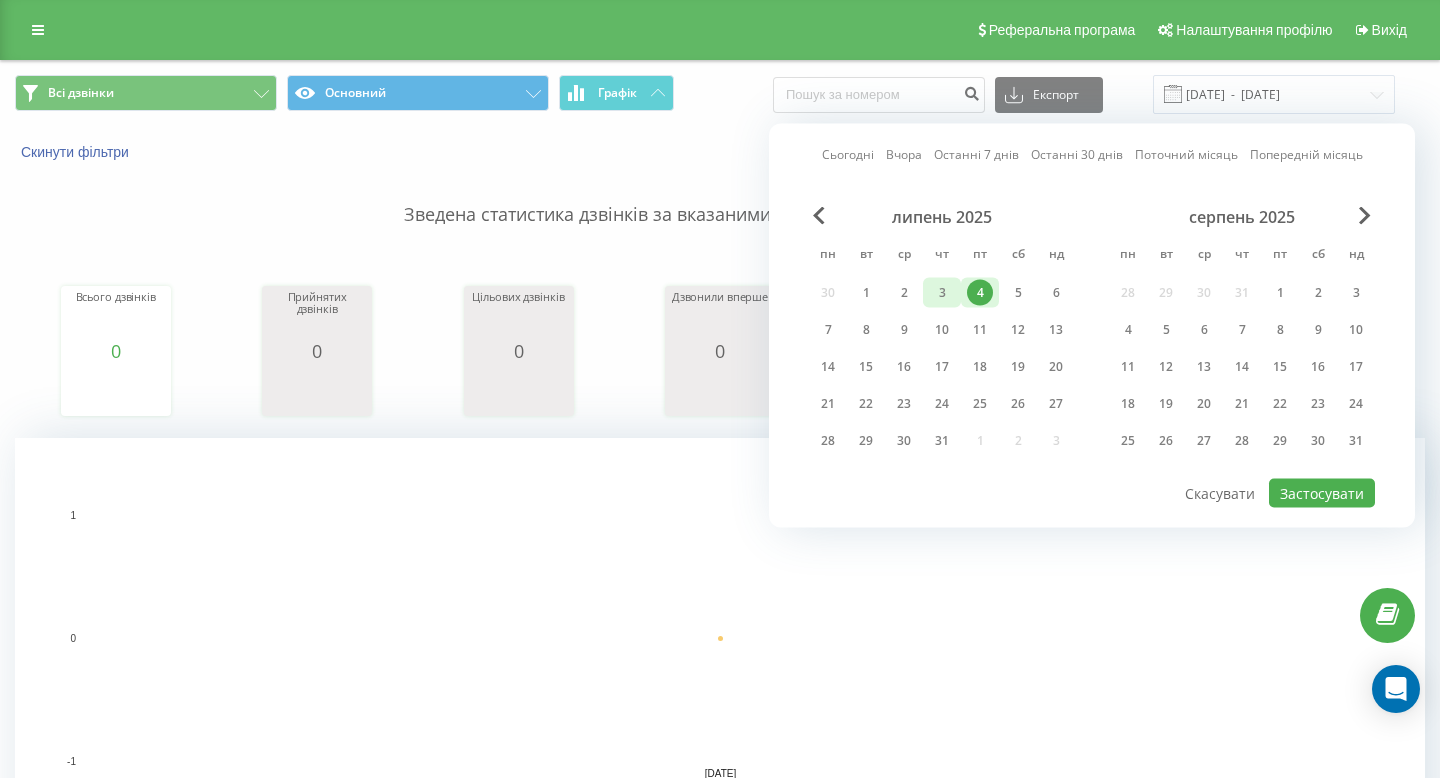 click on "3" at bounding box center [942, 293] 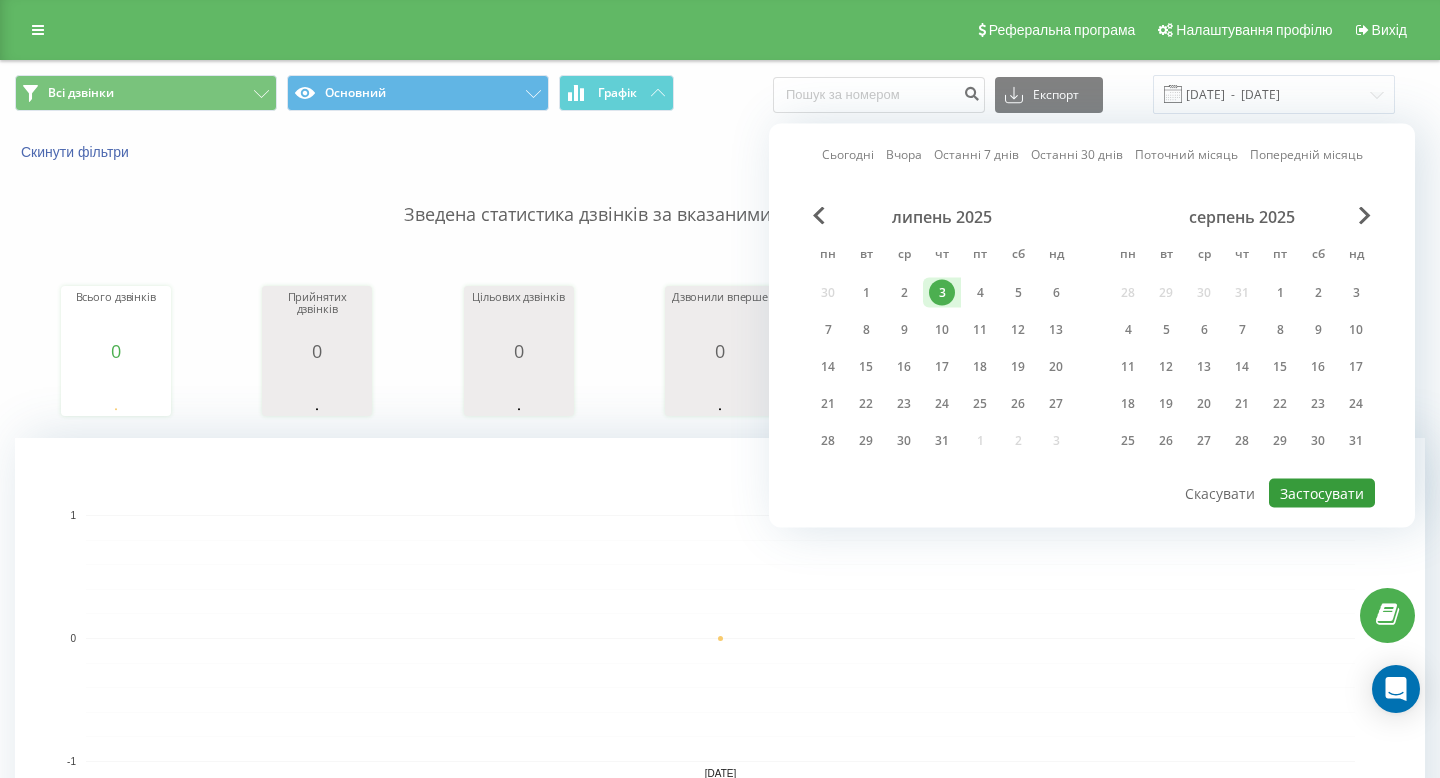 click on "Застосувати" at bounding box center [1322, 493] 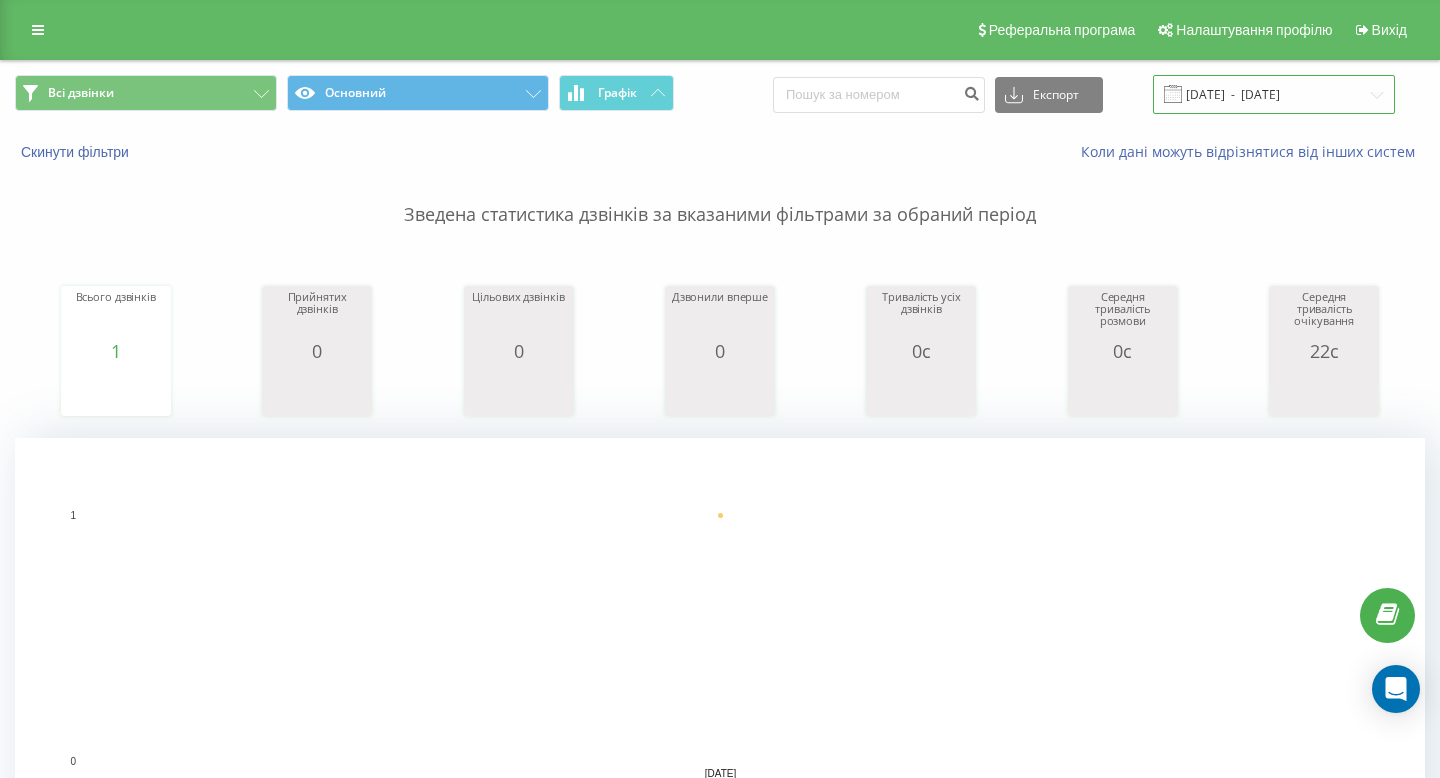 click on "03.07.2025  -  03.07.2025" at bounding box center (1274, 94) 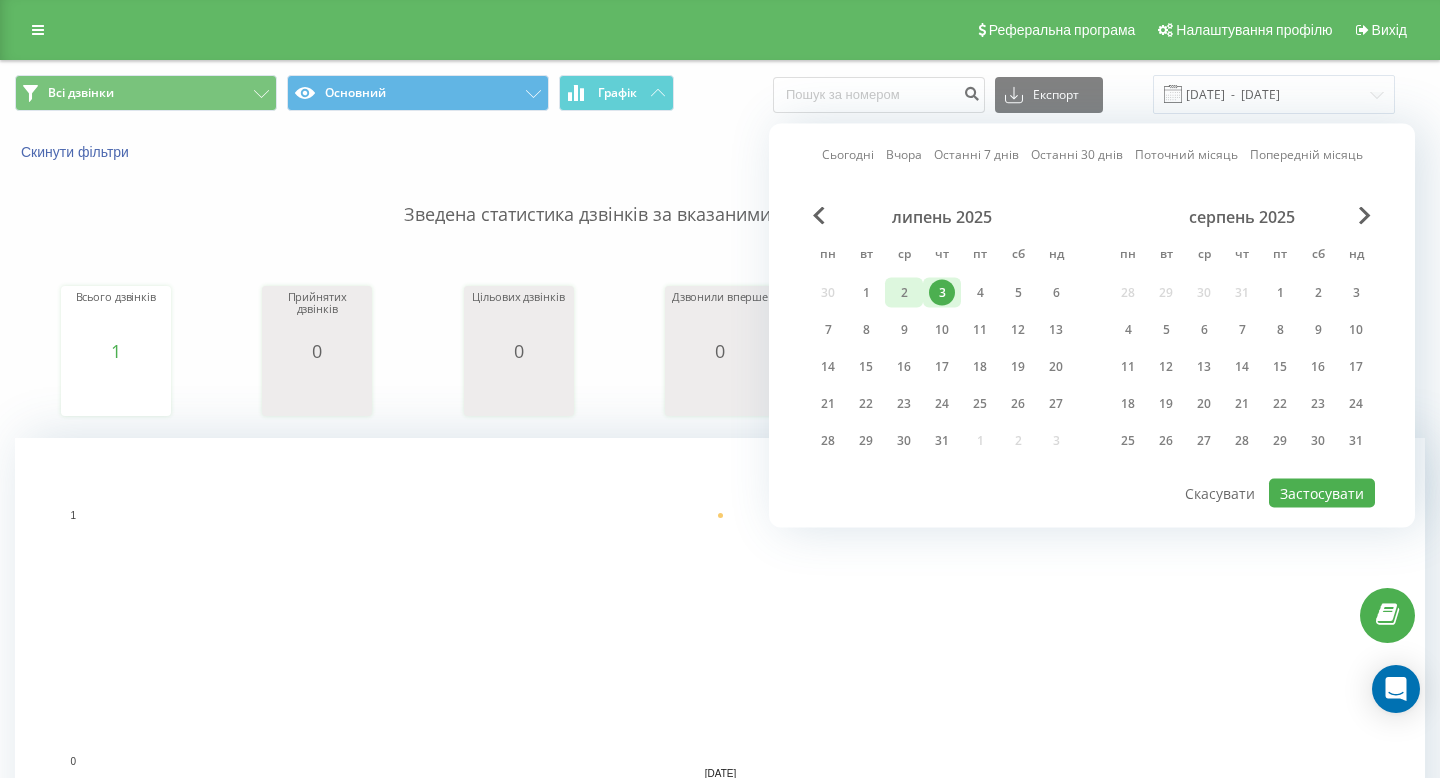 click on "2" at bounding box center (904, 293) 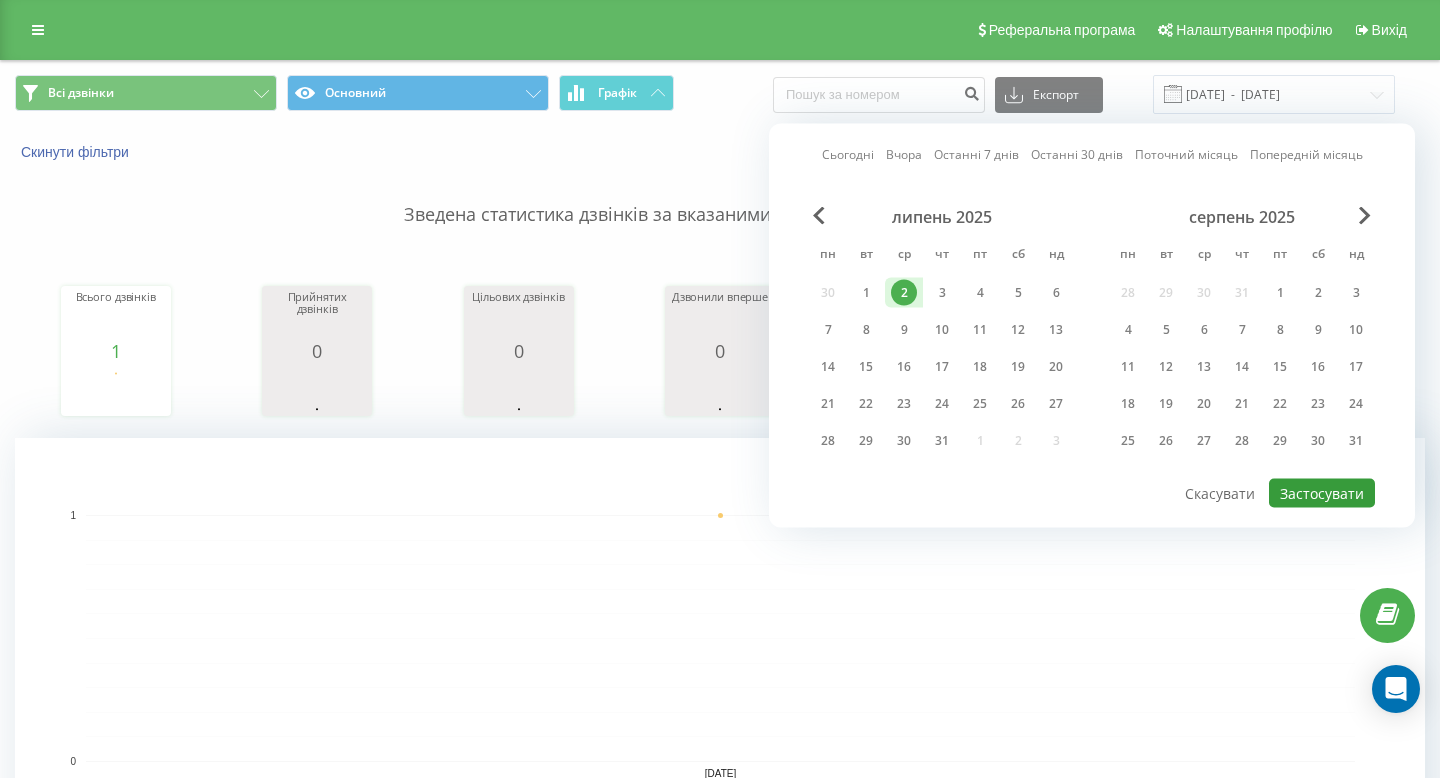 click on "Застосувати" at bounding box center (1322, 493) 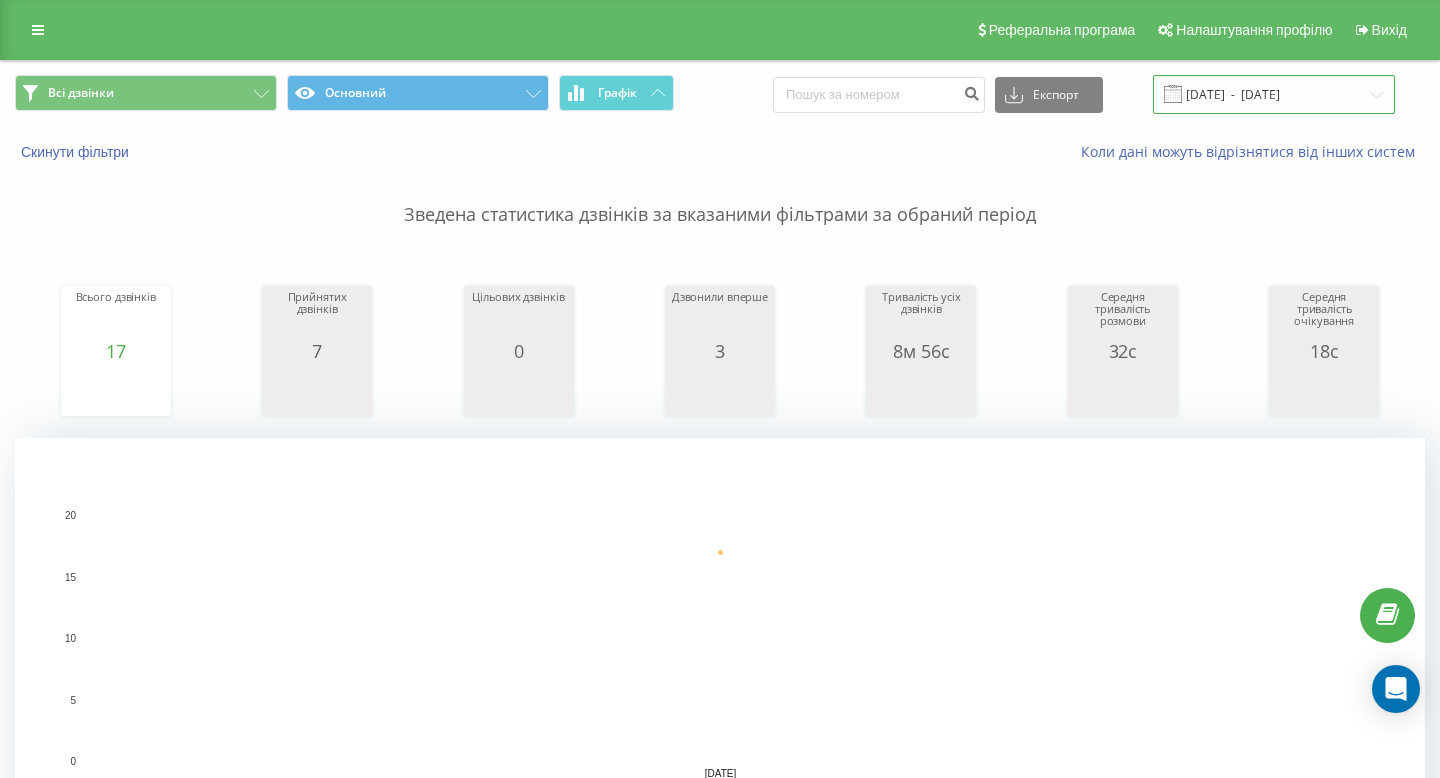click on "02.07.2025  -  02.07.2025" at bounding box center (1274, 94) 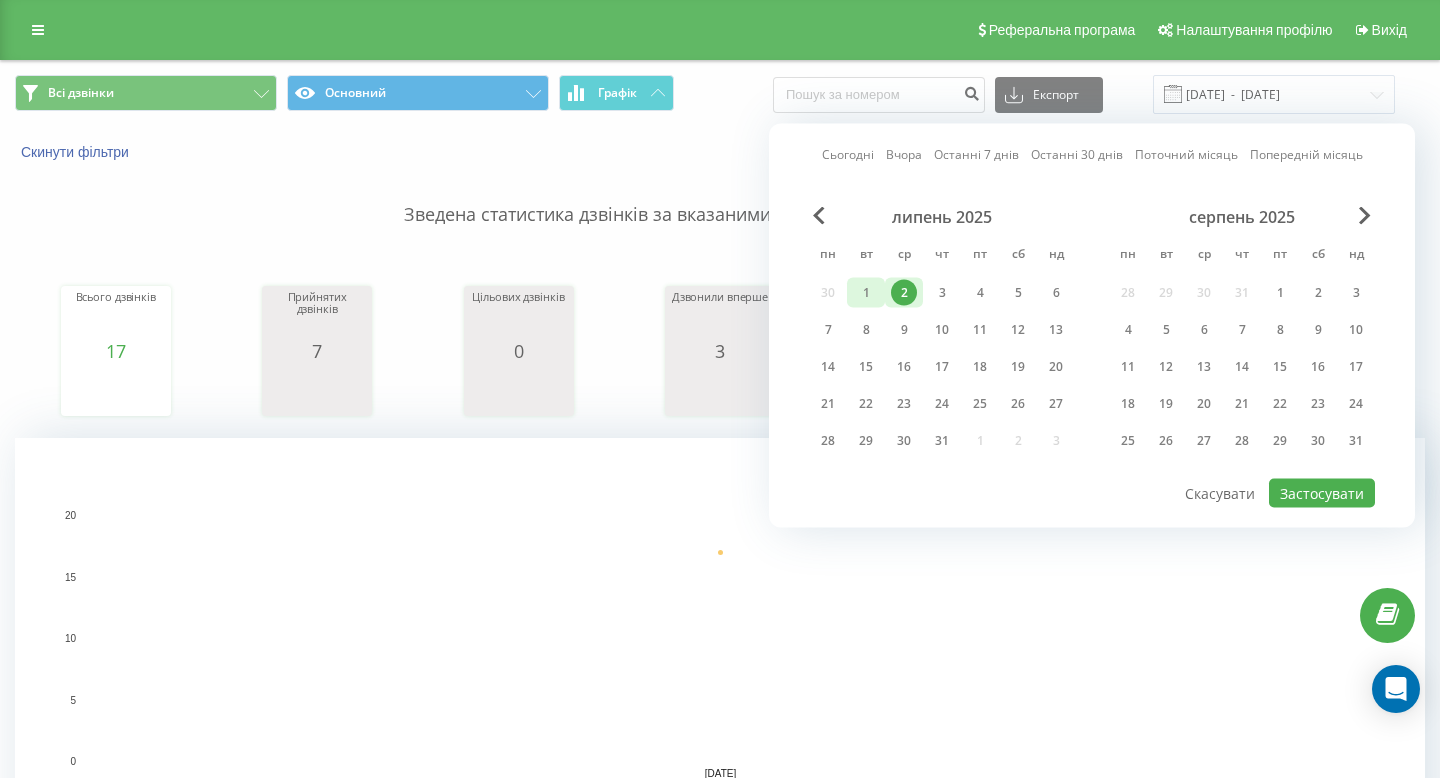 click on "1" at bounding box center [866, 293] 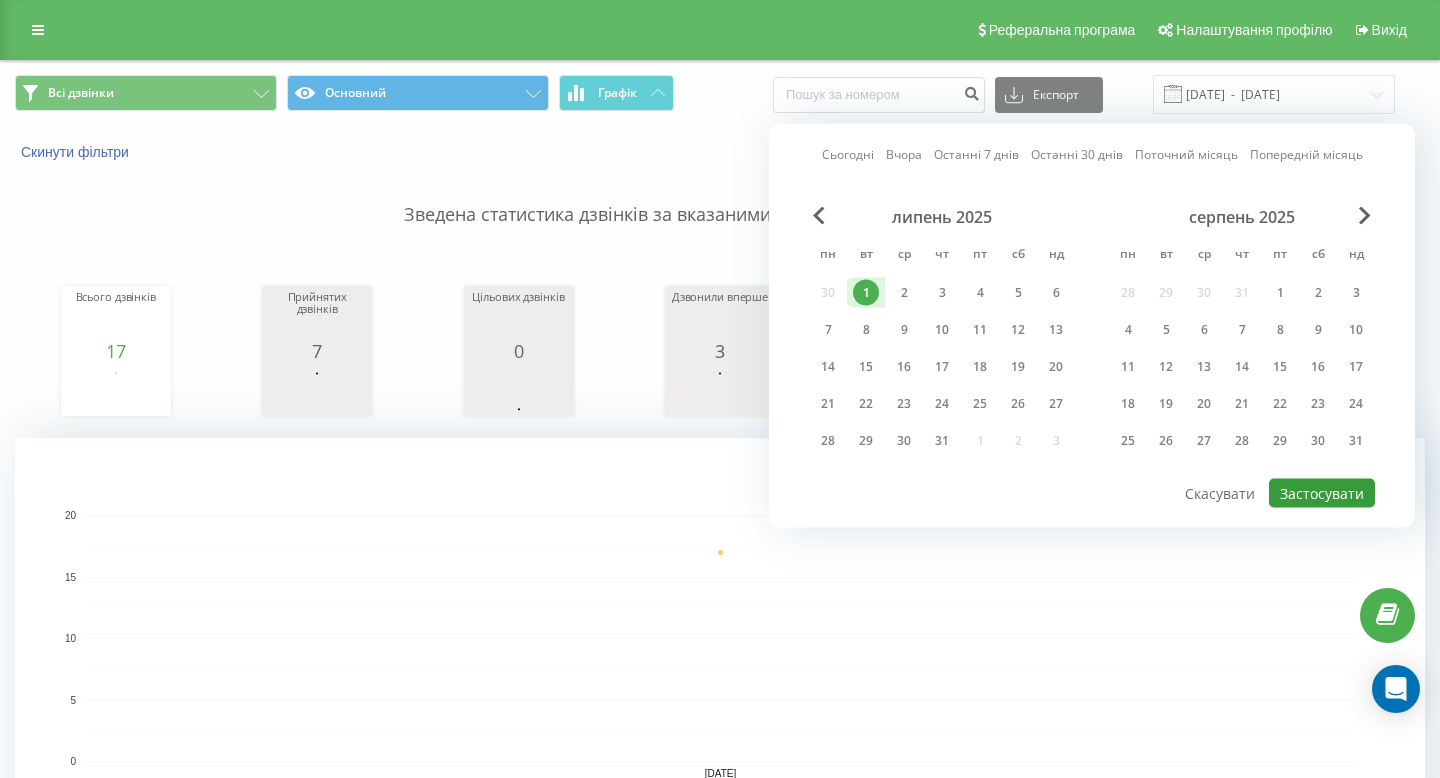 click on "Застосувати" at bounding box center [1322, 493] 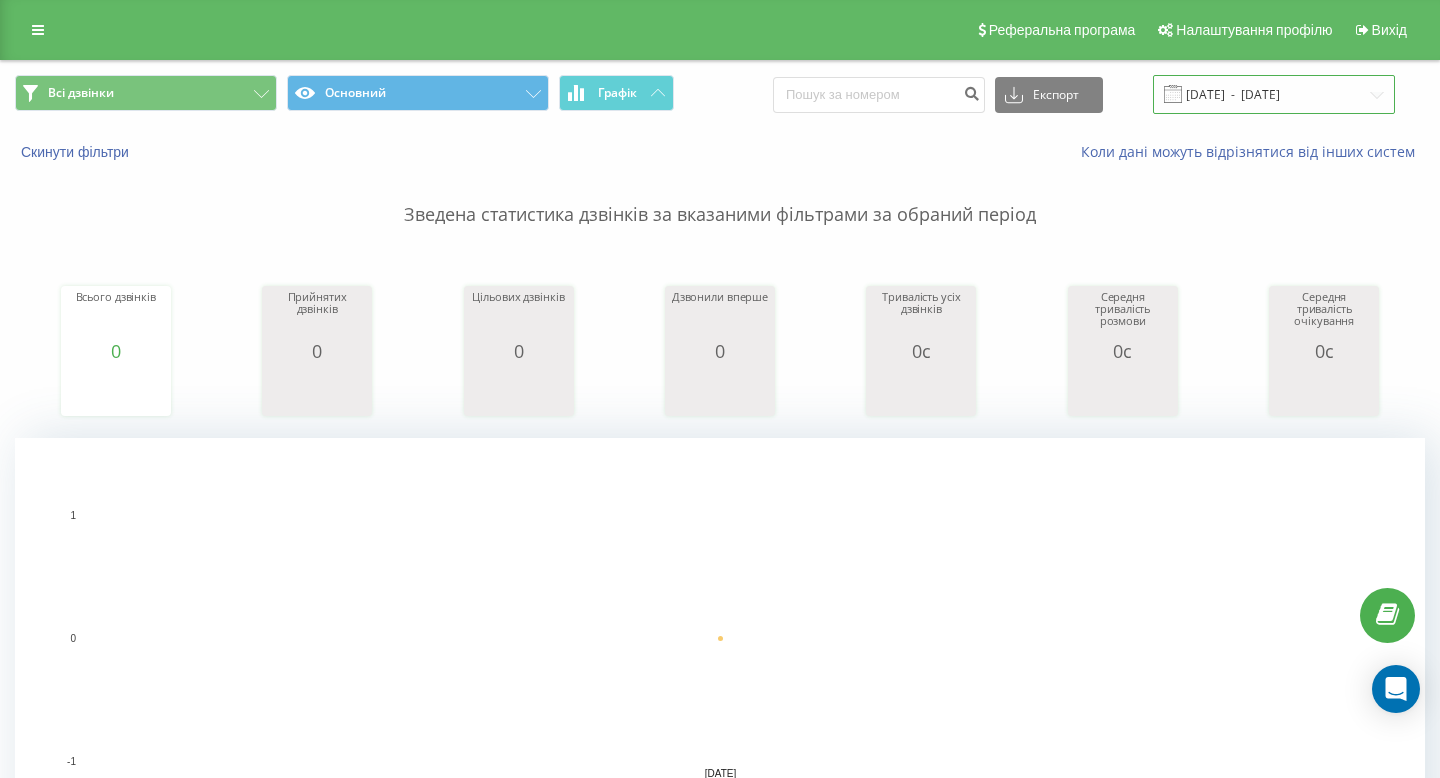 click on "01.07.2025  -  01.07.2025" at bounding box center [1274, 94] 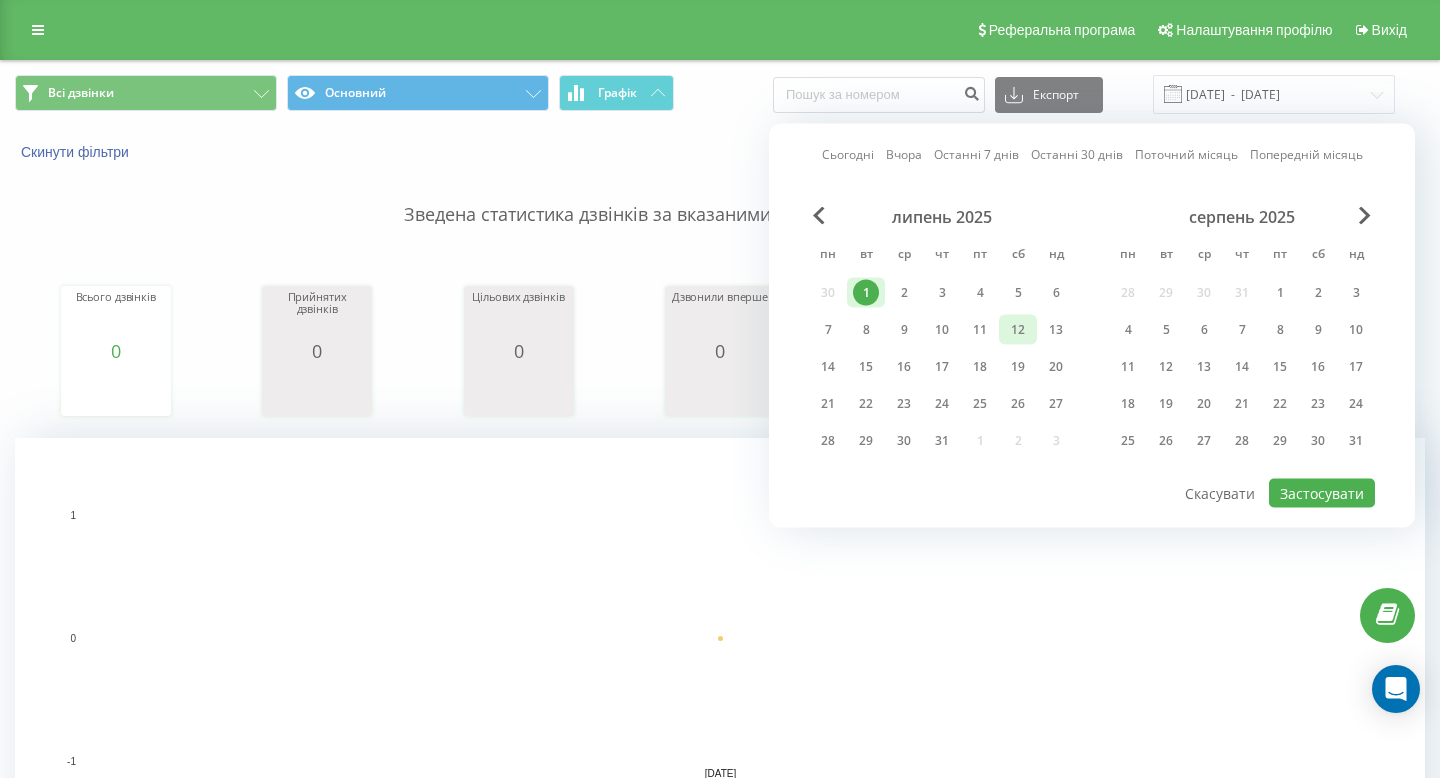 click on "12" at bounding box center (1018, 330) 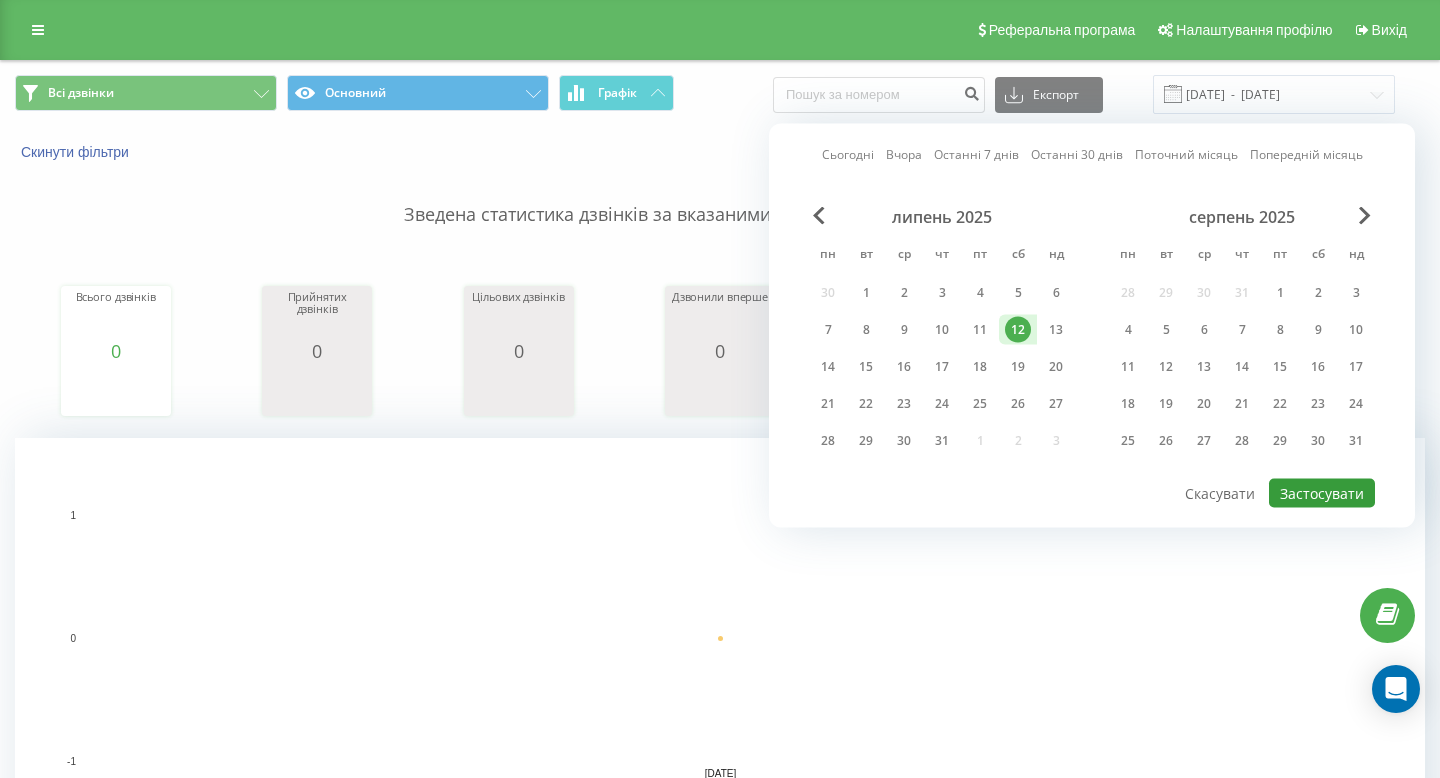 click on "Застосувати" at bounding box center (1322, 493) 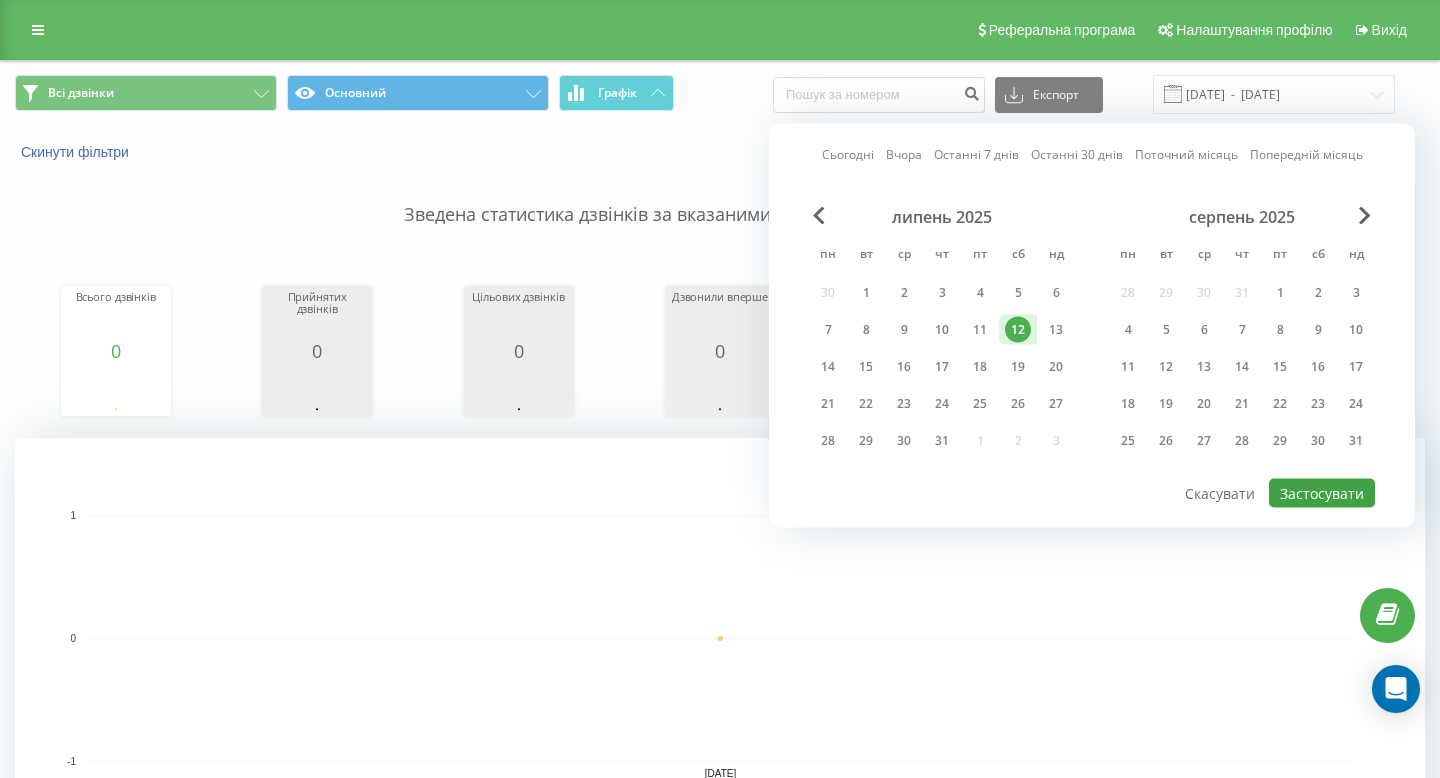 type on "[DATE]  -  [DATE]" 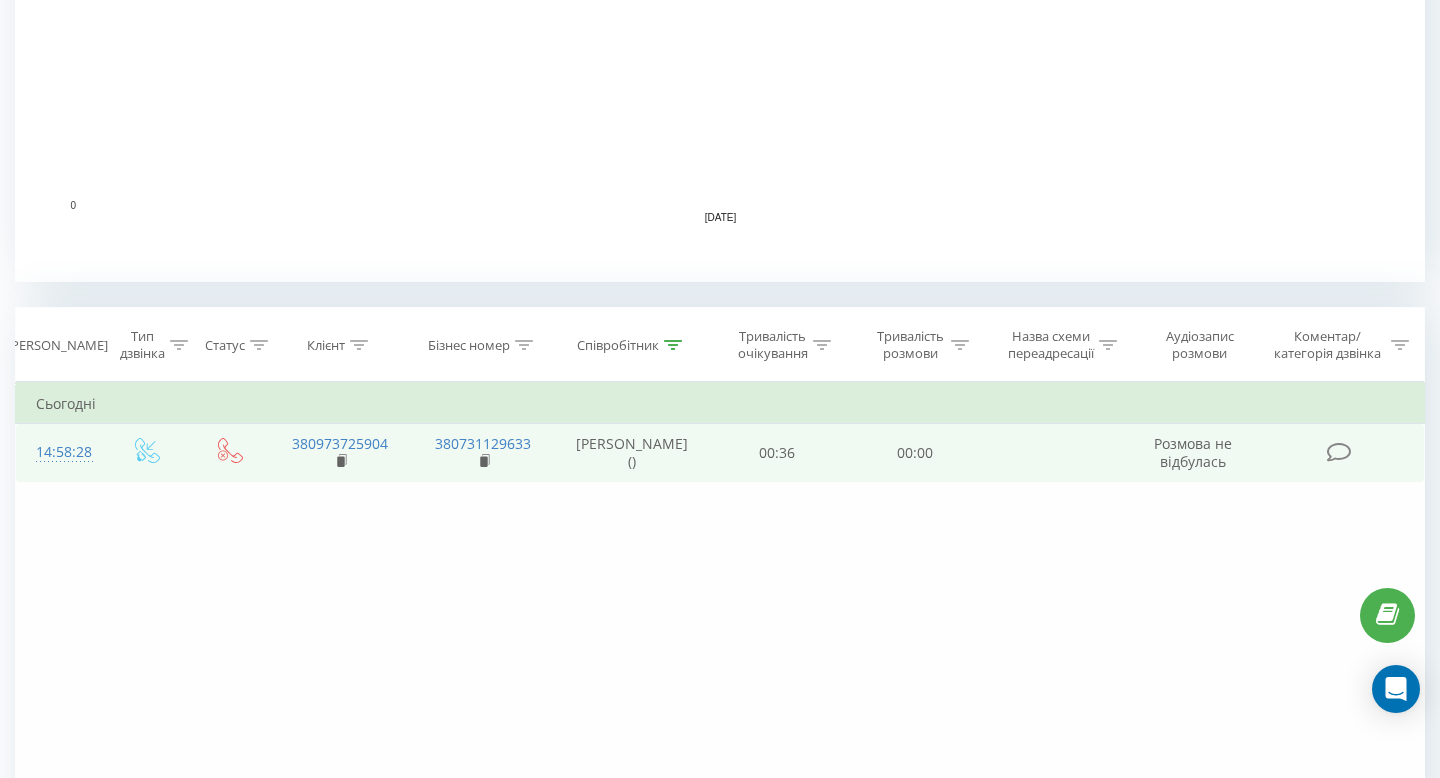 scroll, scrollTop: 546, scrollLeft: 0, axis: vertical 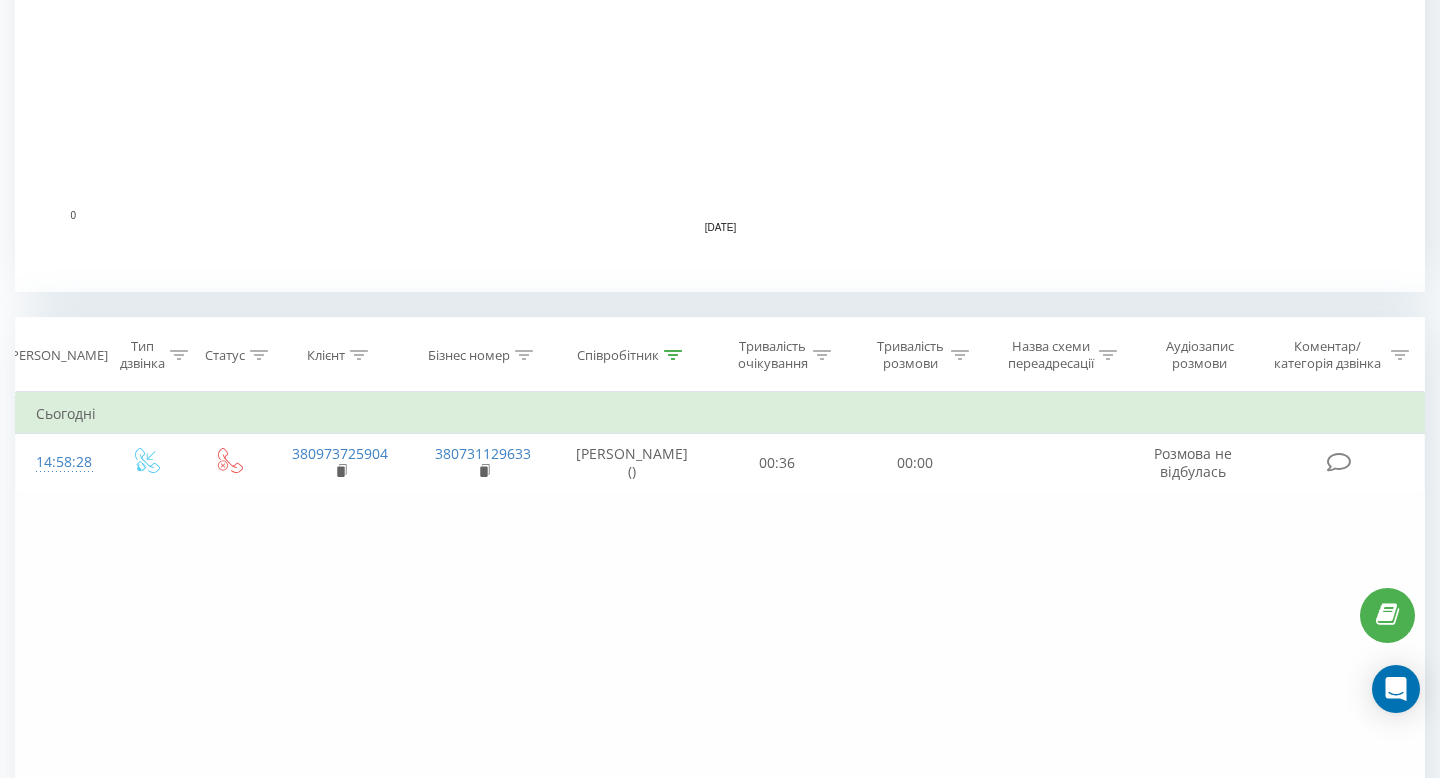 click on "Співробітник" at bounding box center [618, 355] 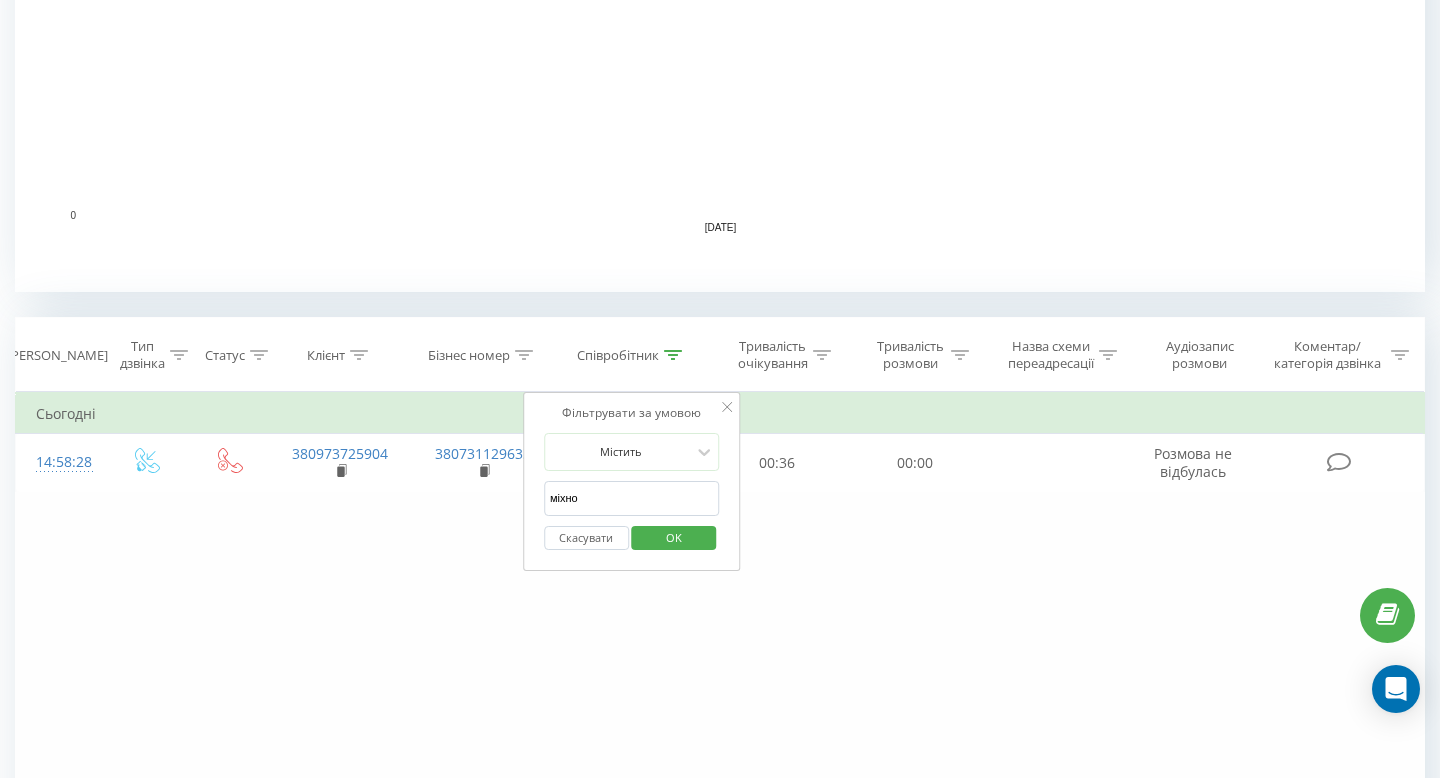 drag, startPoint x: 613, startPoint y: 493, endPoint x: 531, endPoint y: 492, distance: 82.006096 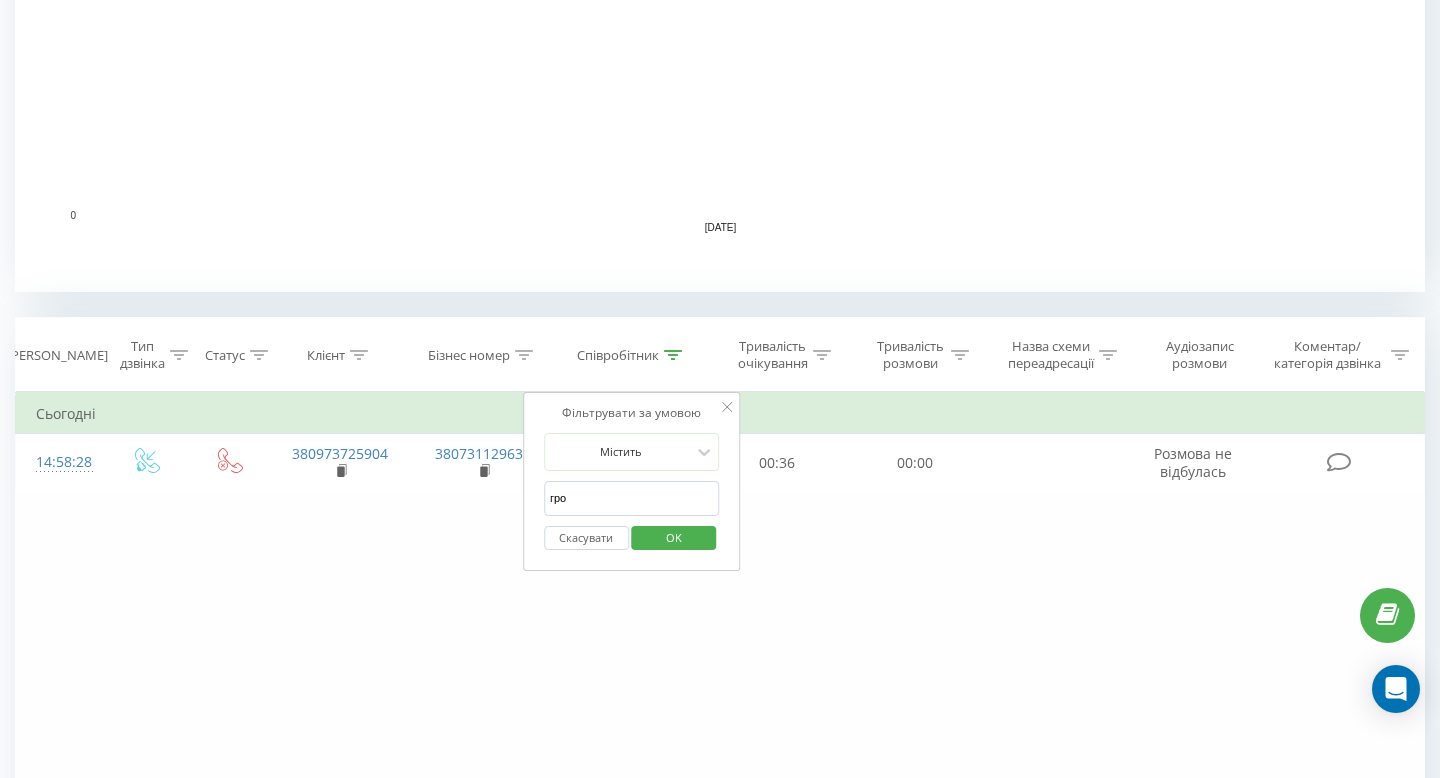 type on "грогуль" 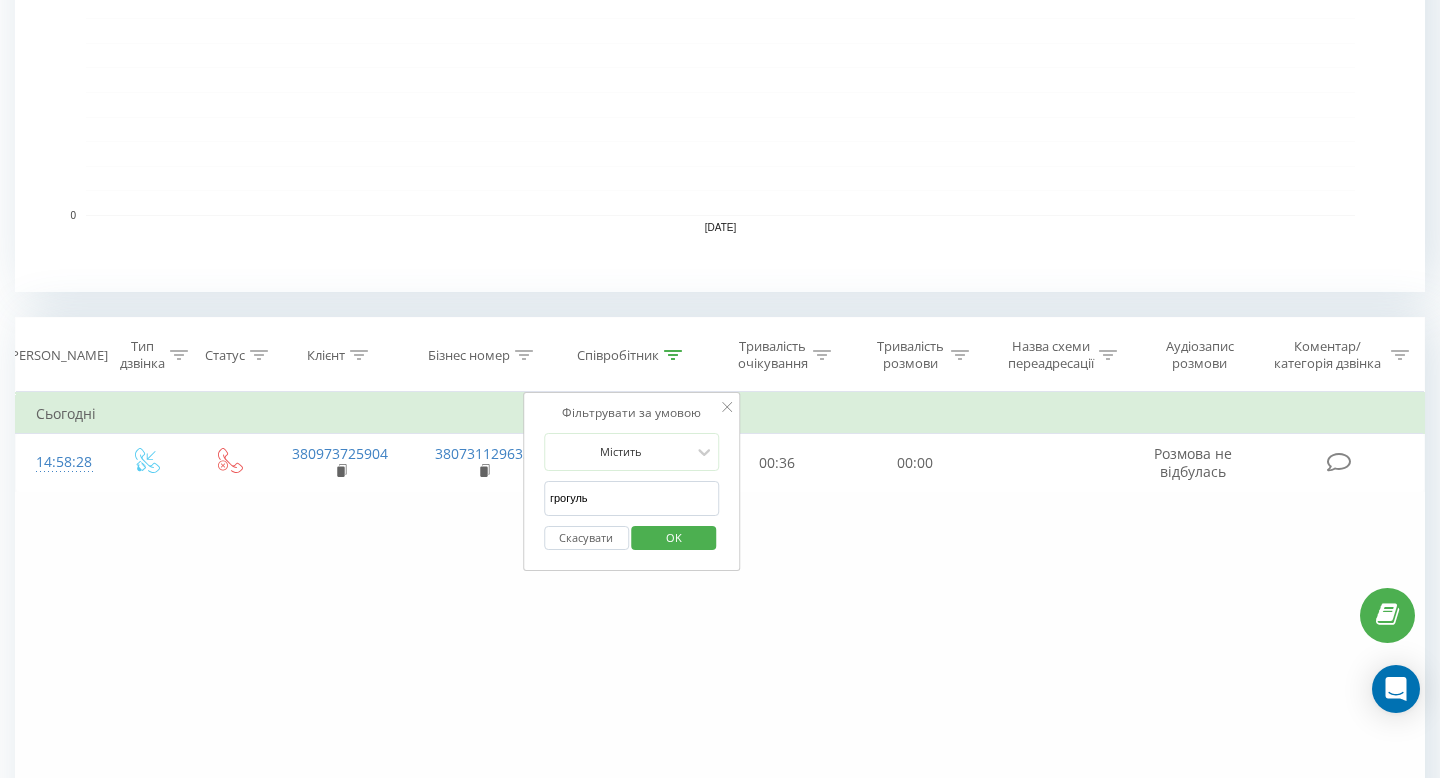 click on "OK" at bounding box center (674, 537) 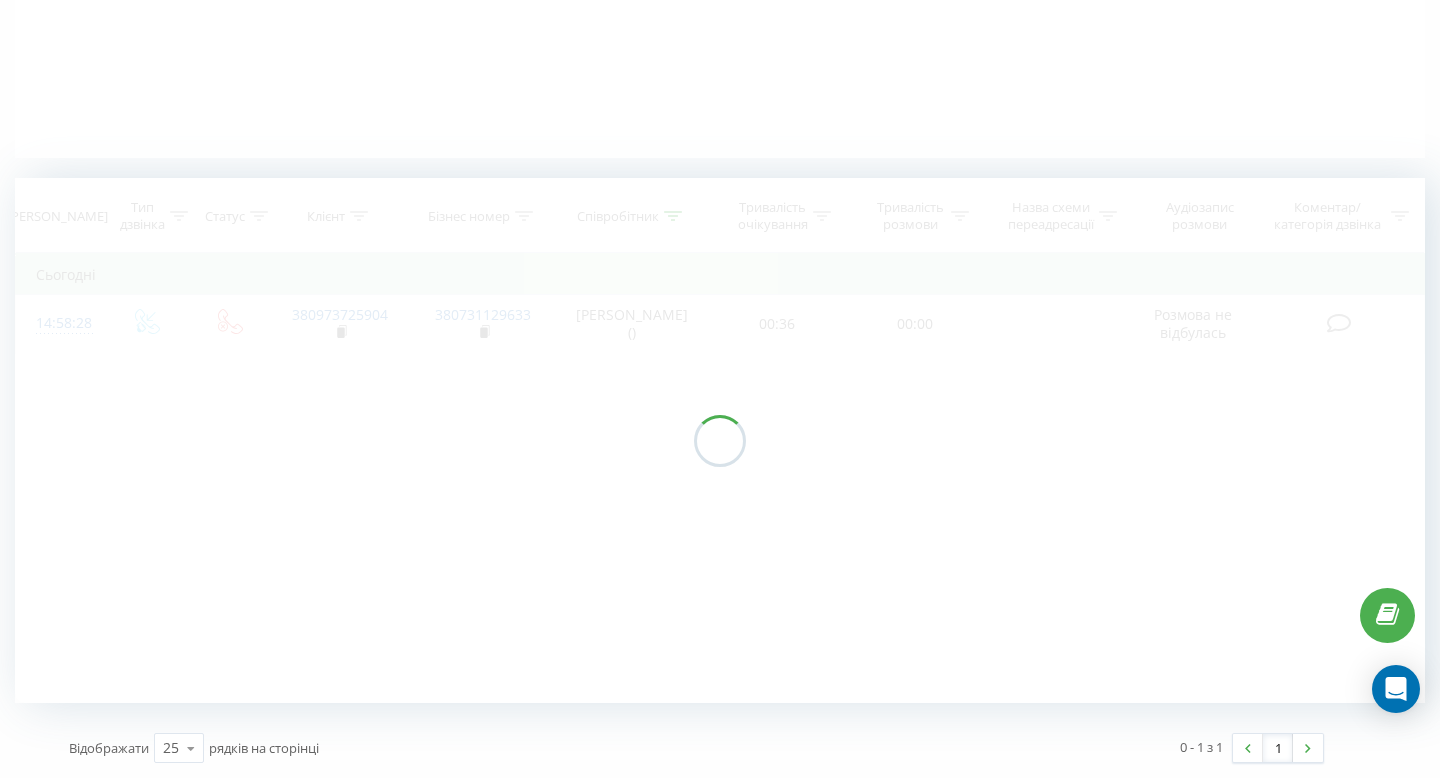 scroll, scrollTop: 404, scrollLeft: 0, axis: vertical 